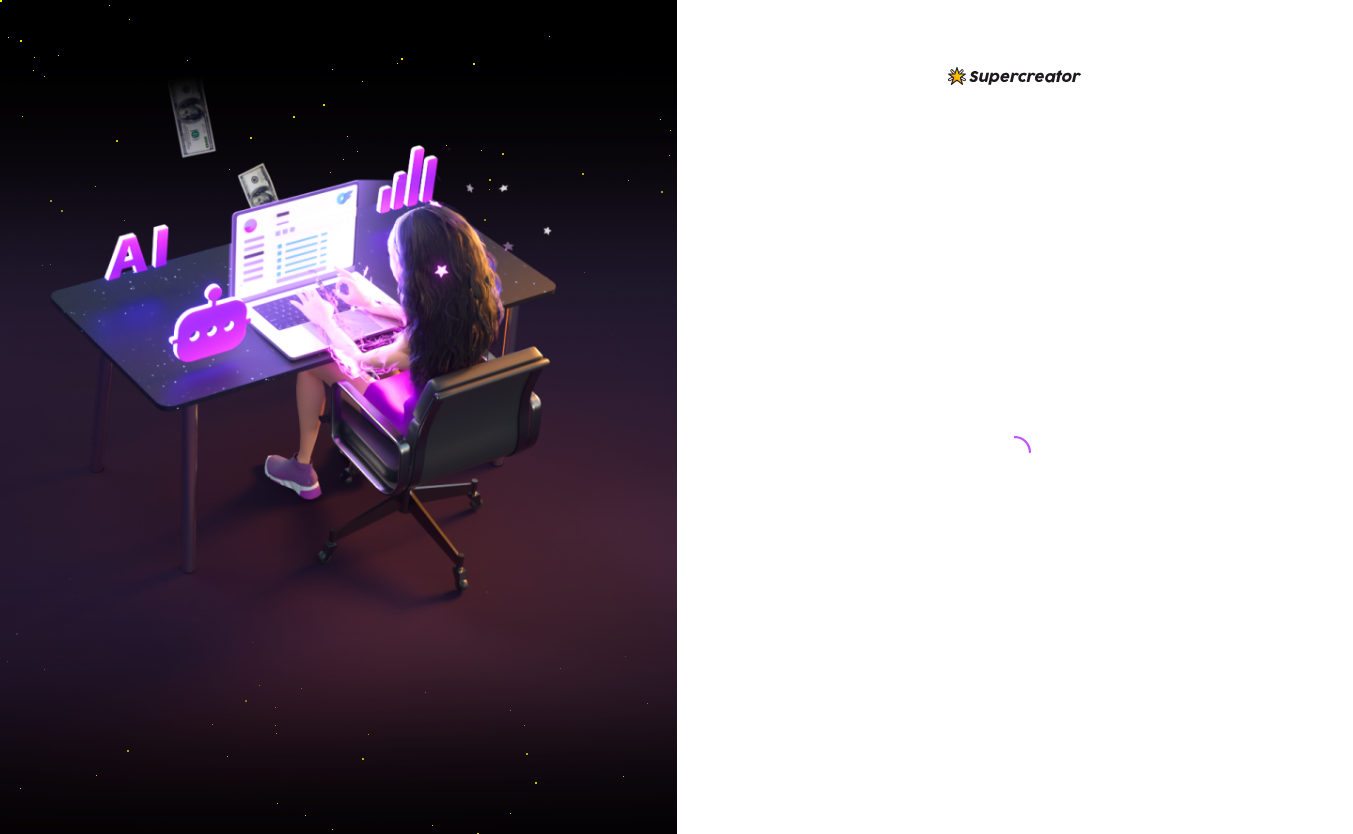 scroll, scrollTop: 0, scrollLeft: 0, axis: both 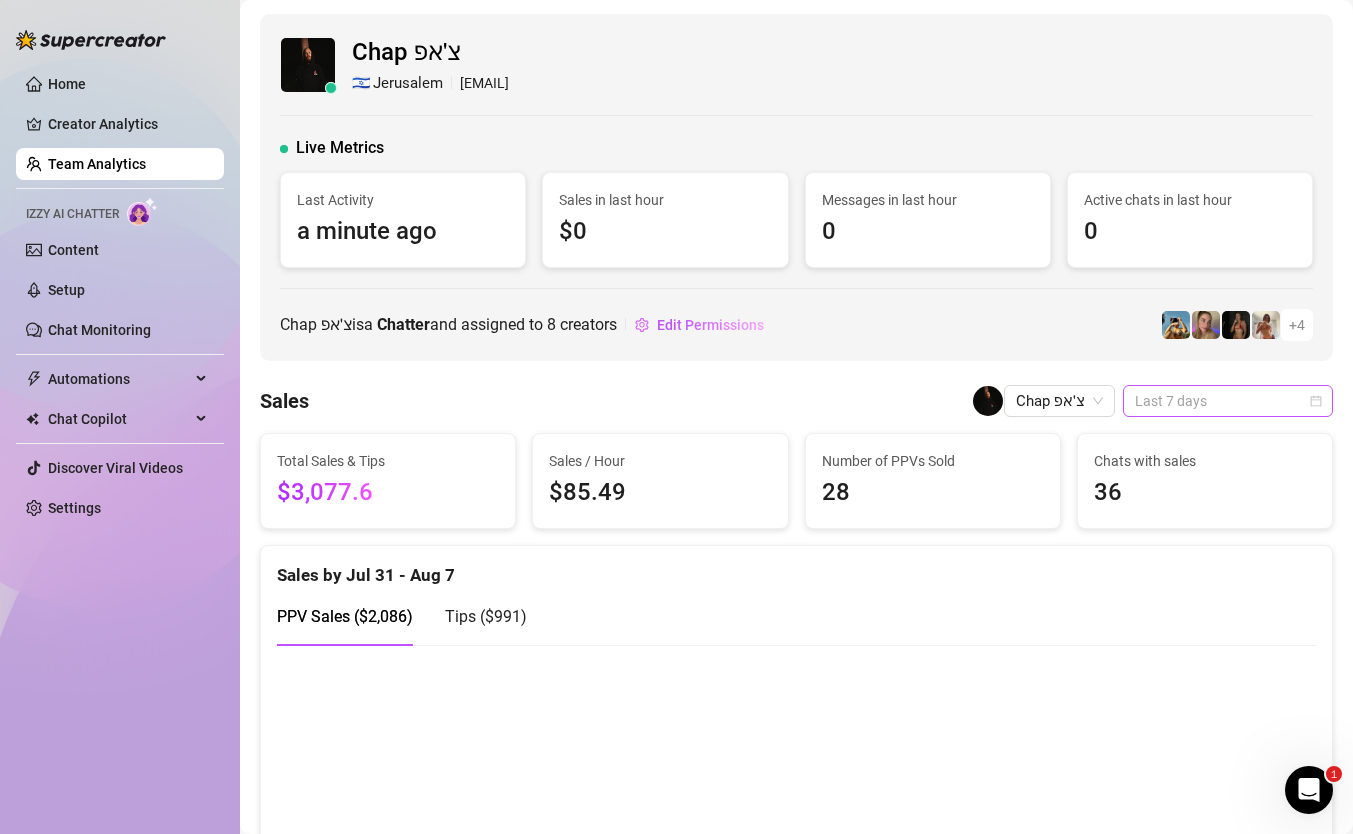 click on "Last 7 days" at bounding box center [1228, 401] 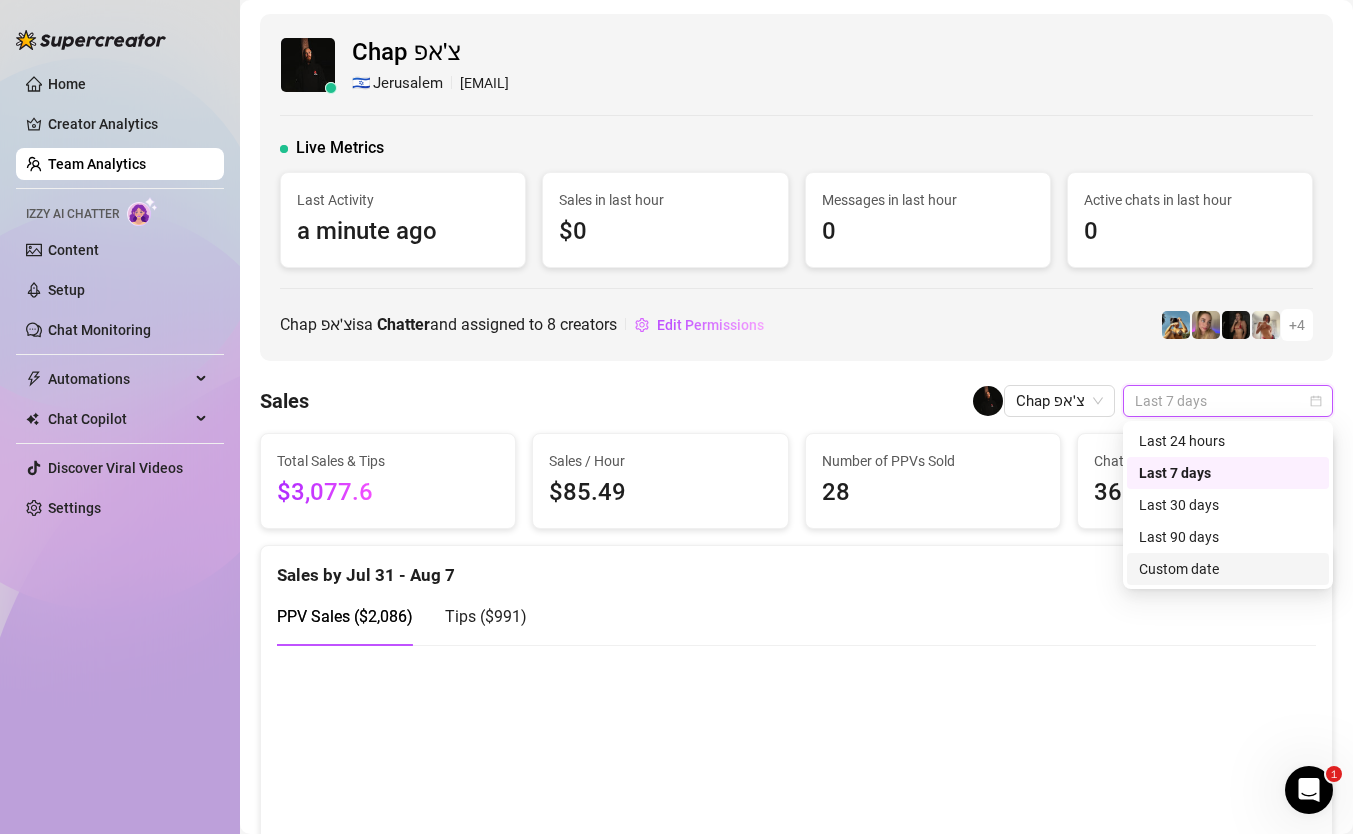 click on "Custom date" at bounding box center [1228, 569] 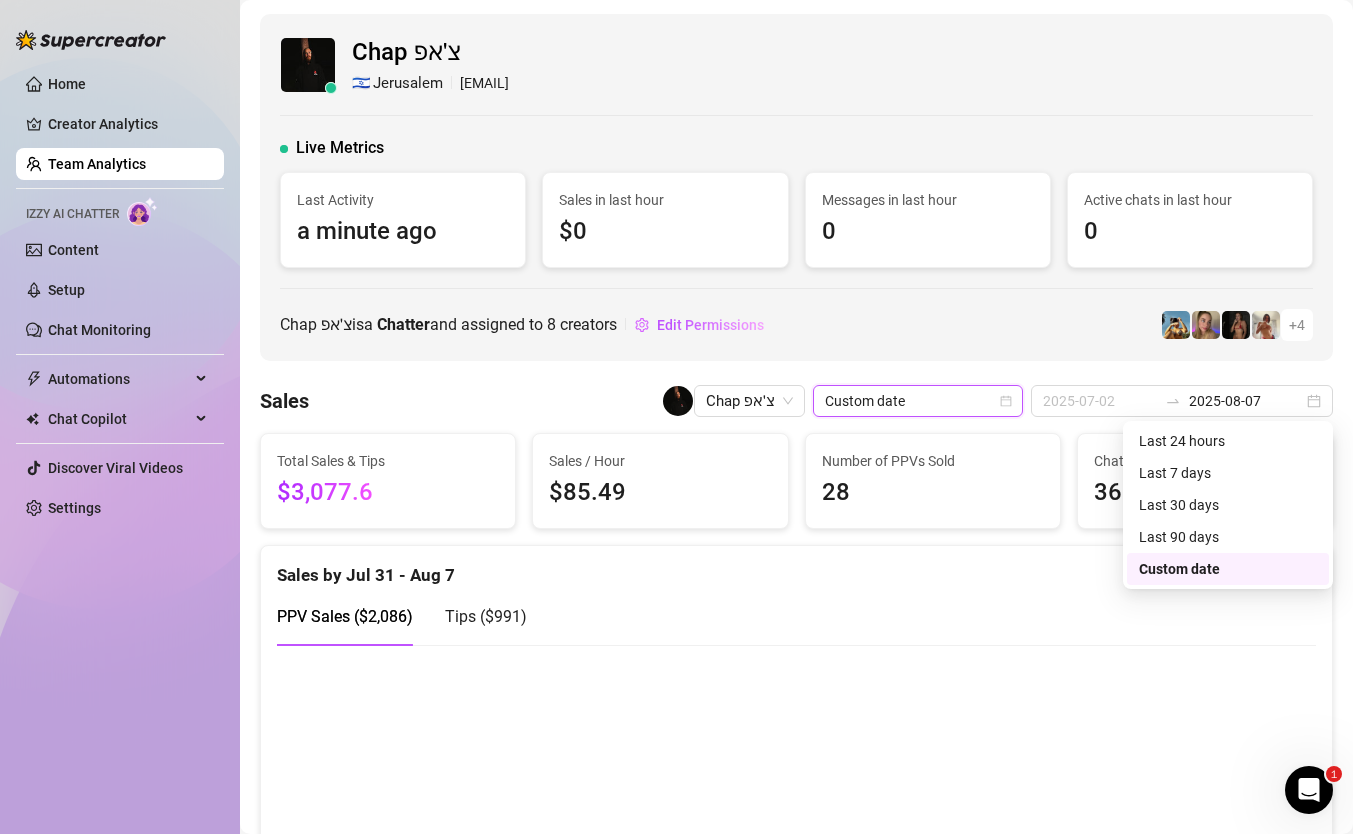 type on "2025-07-31" 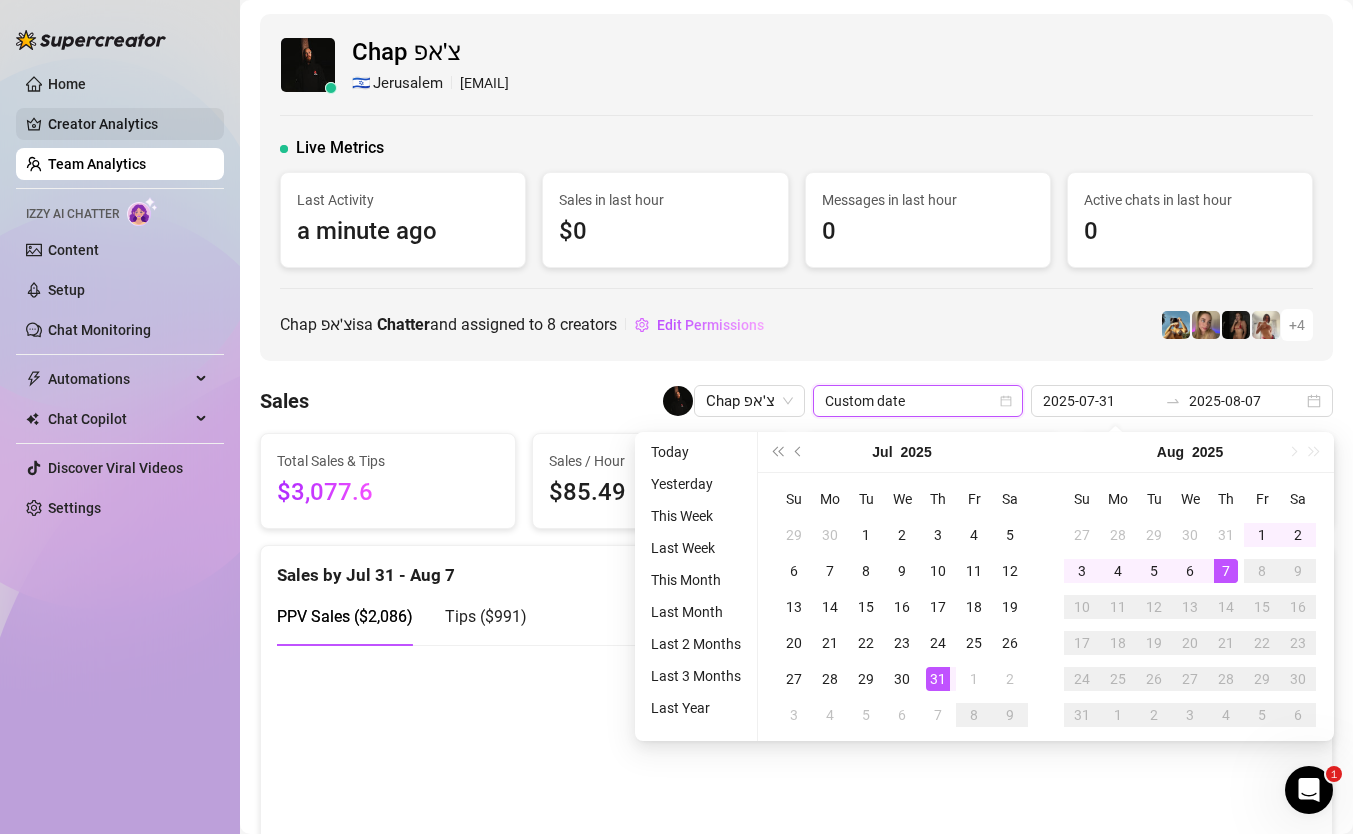 click on "Creator Analytics" at bounding box center [128, 124] 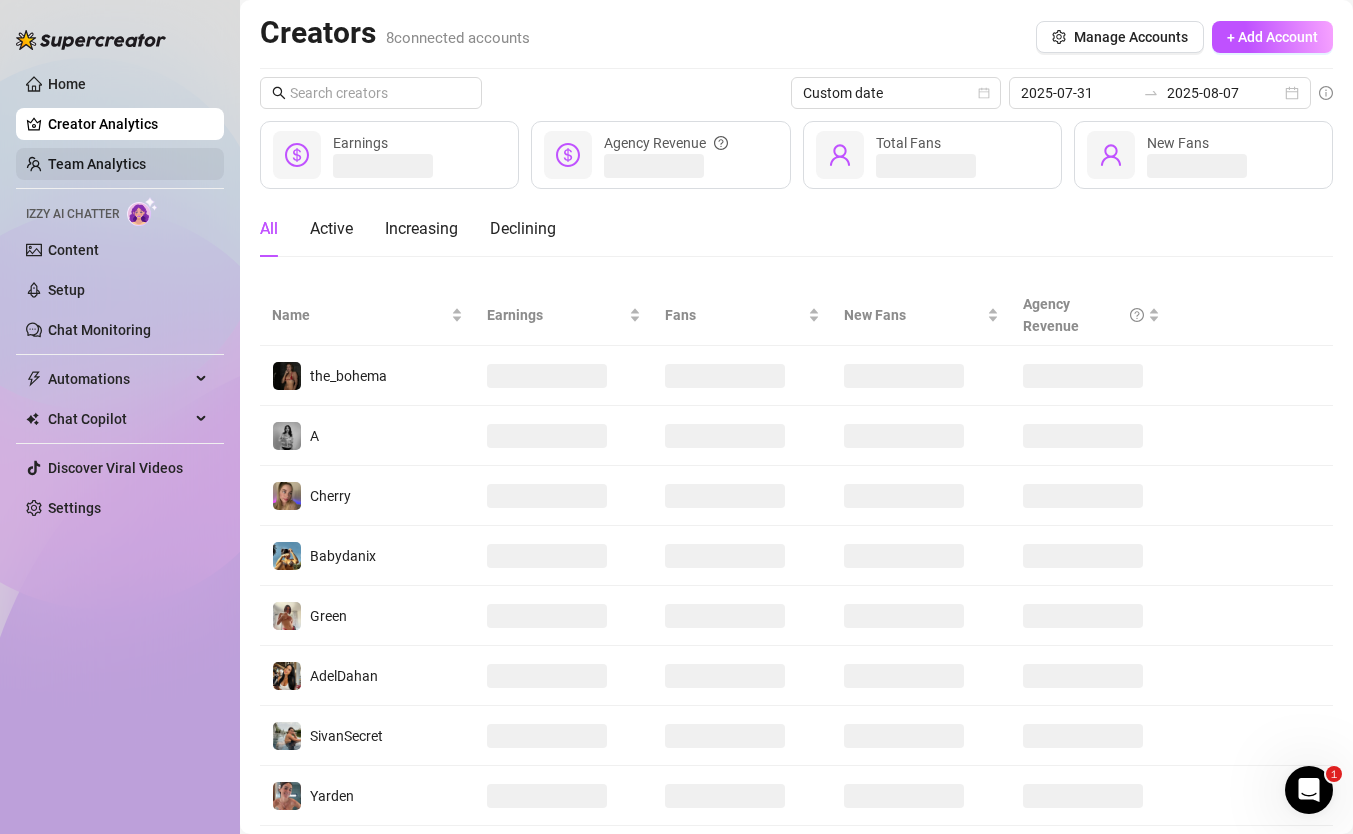 click on "Team Analytics" at bounding box center [97, 164] 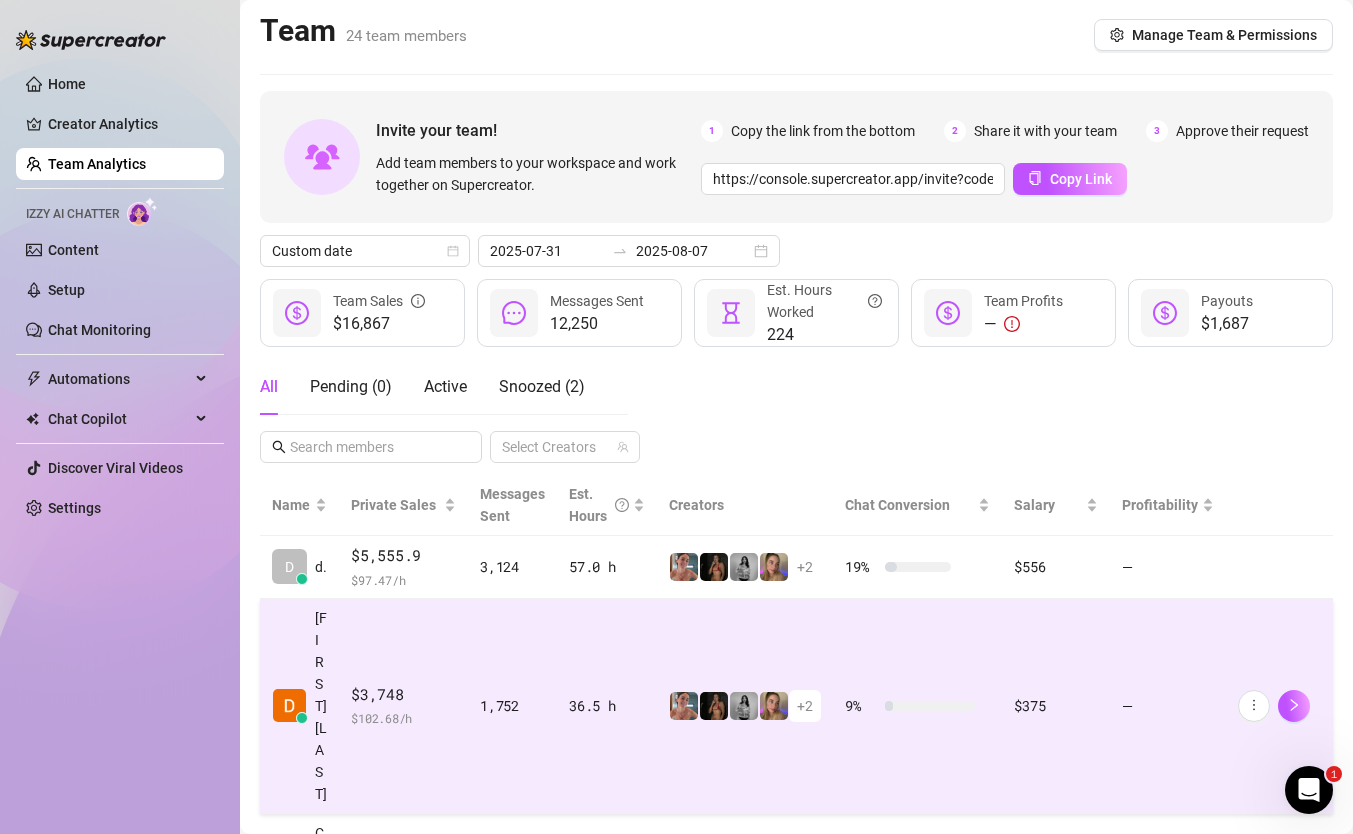 scroll, scrollTop: 0, scrollLeft: 0, axis: both 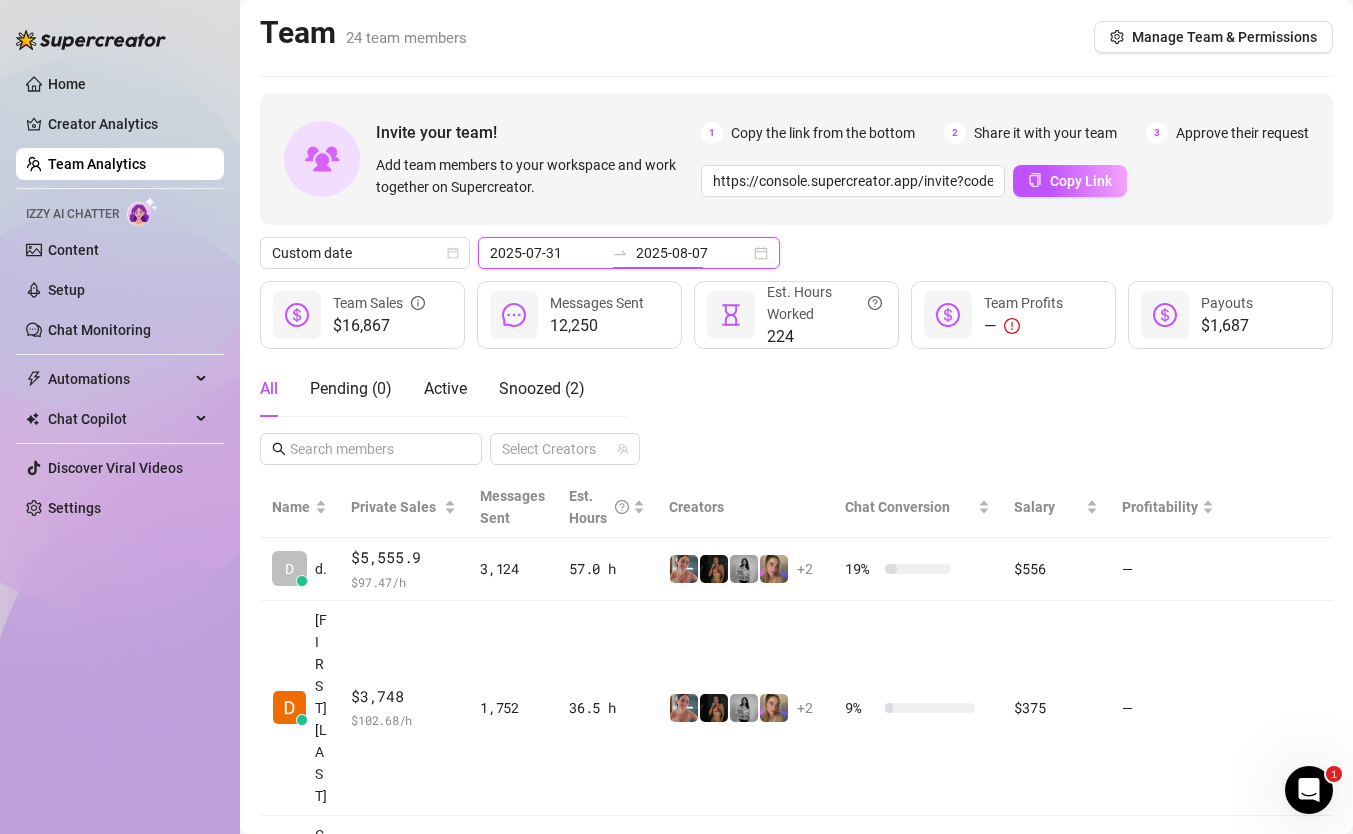 click on "2025-08-07" at bounding box center [693, 253] 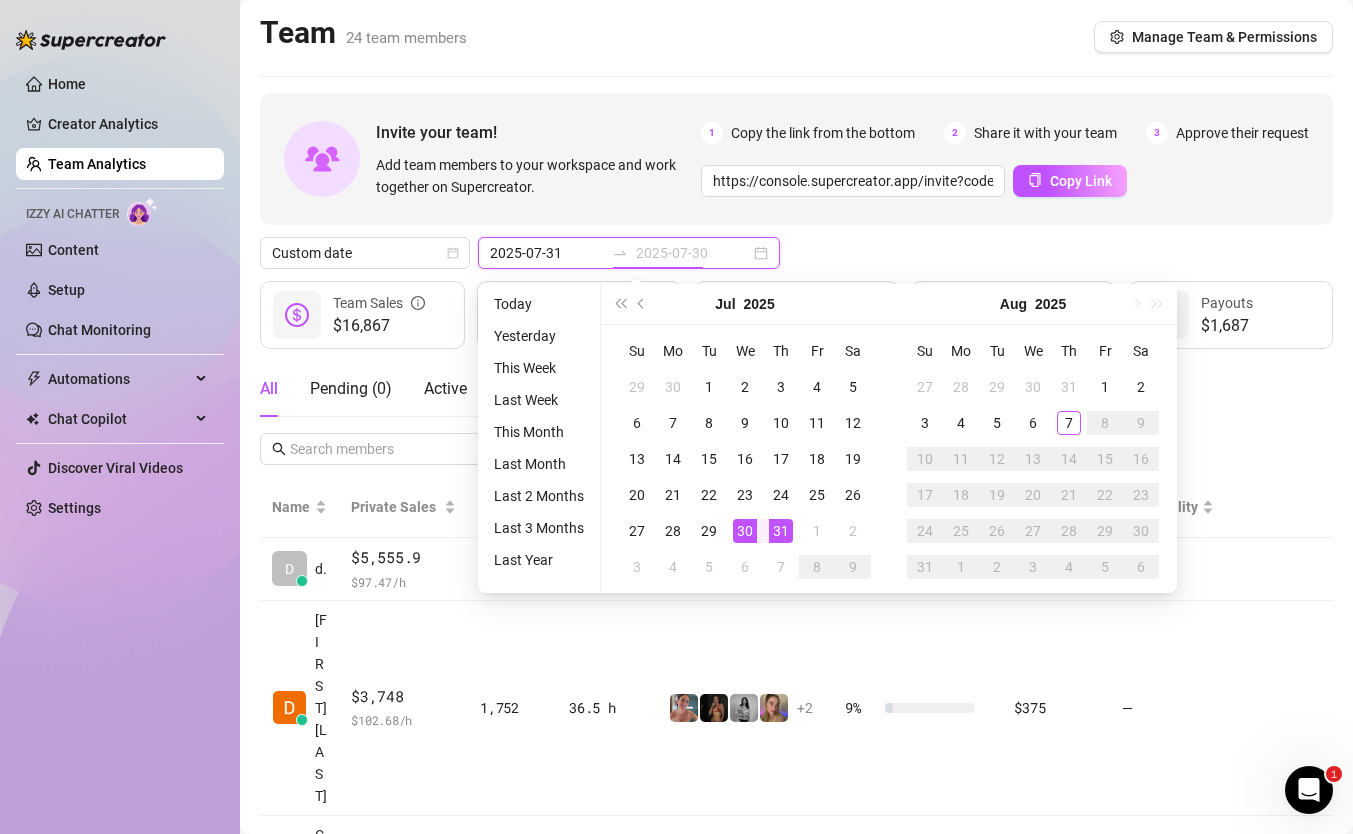 type on "2025-08-07" 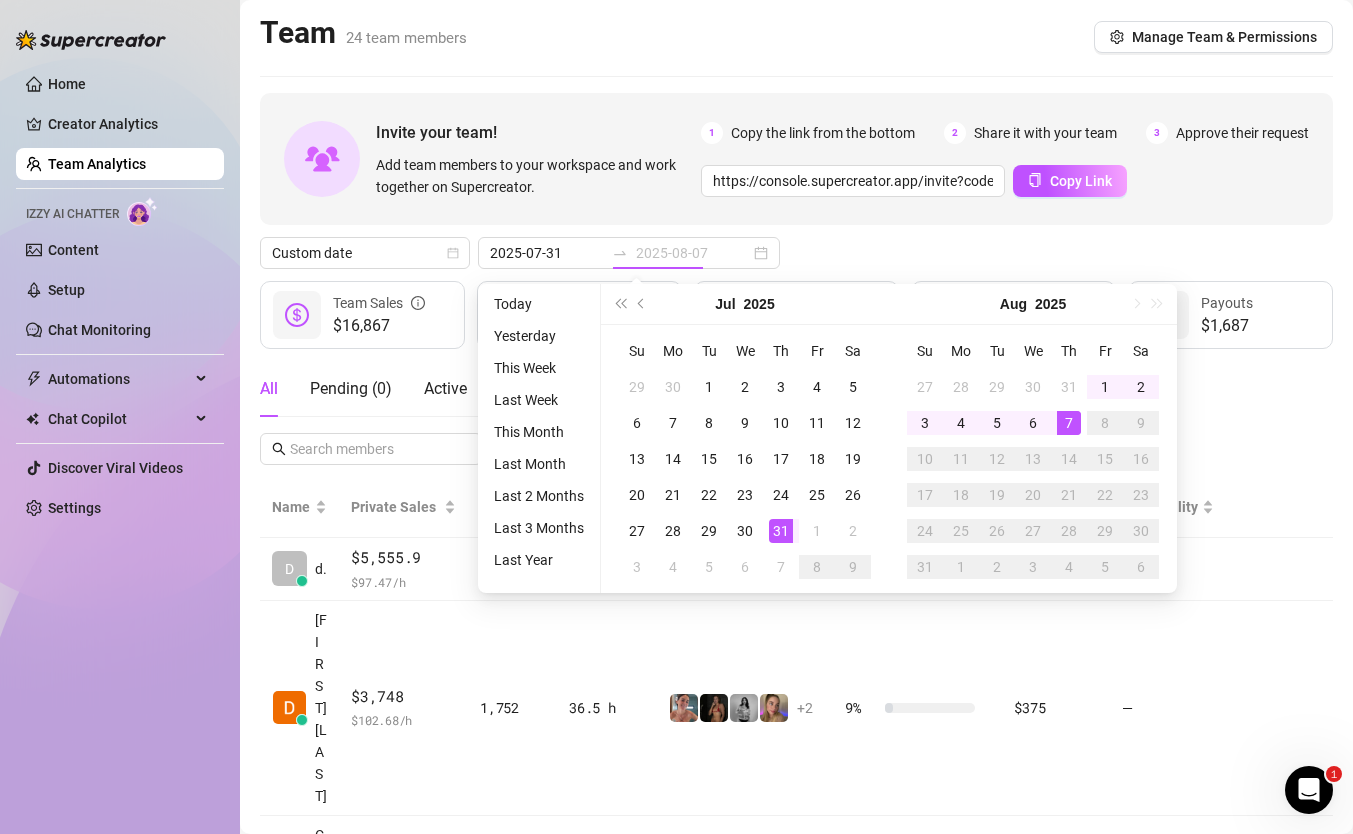 click on "7" at bounding box center (1069, 423) 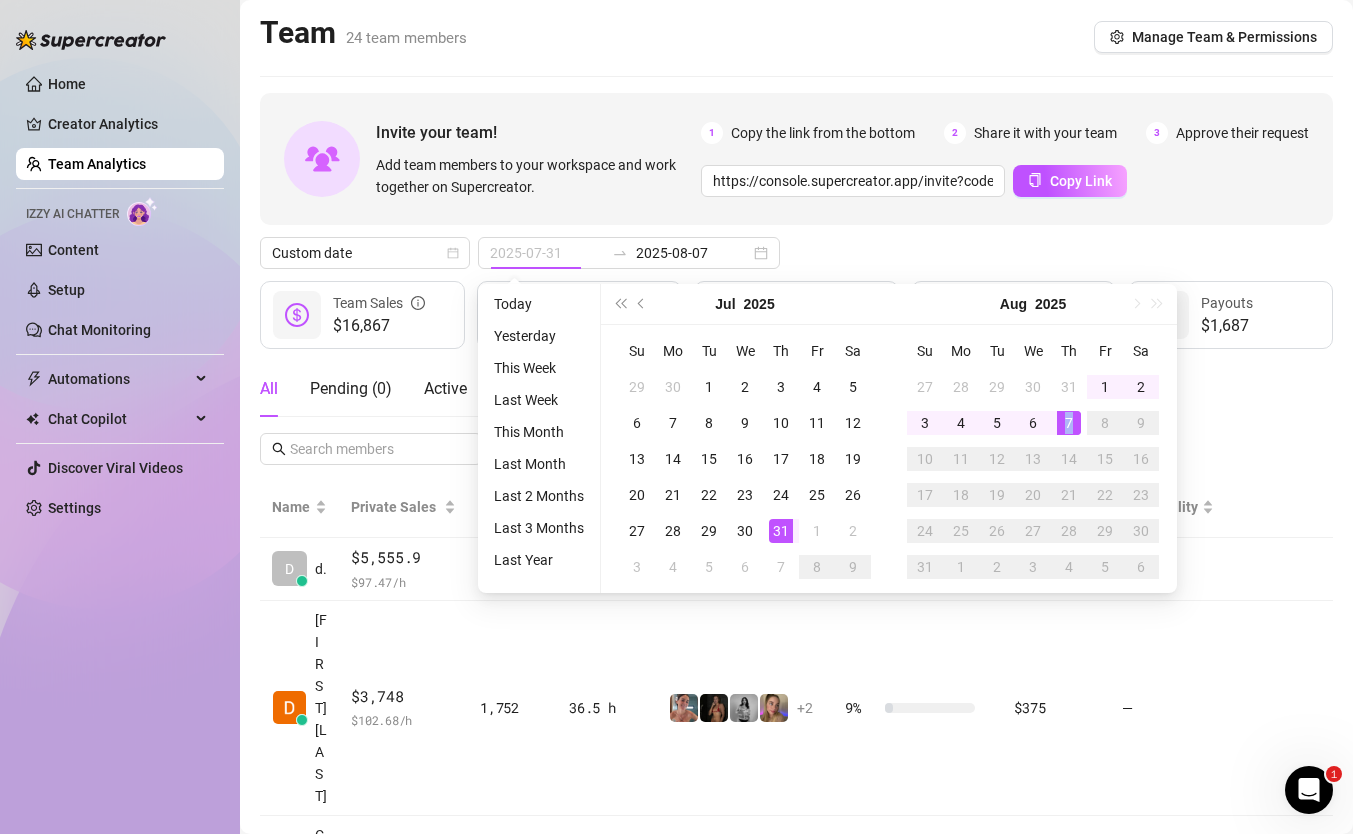 click on "7" at bounding box center [1069, 423] 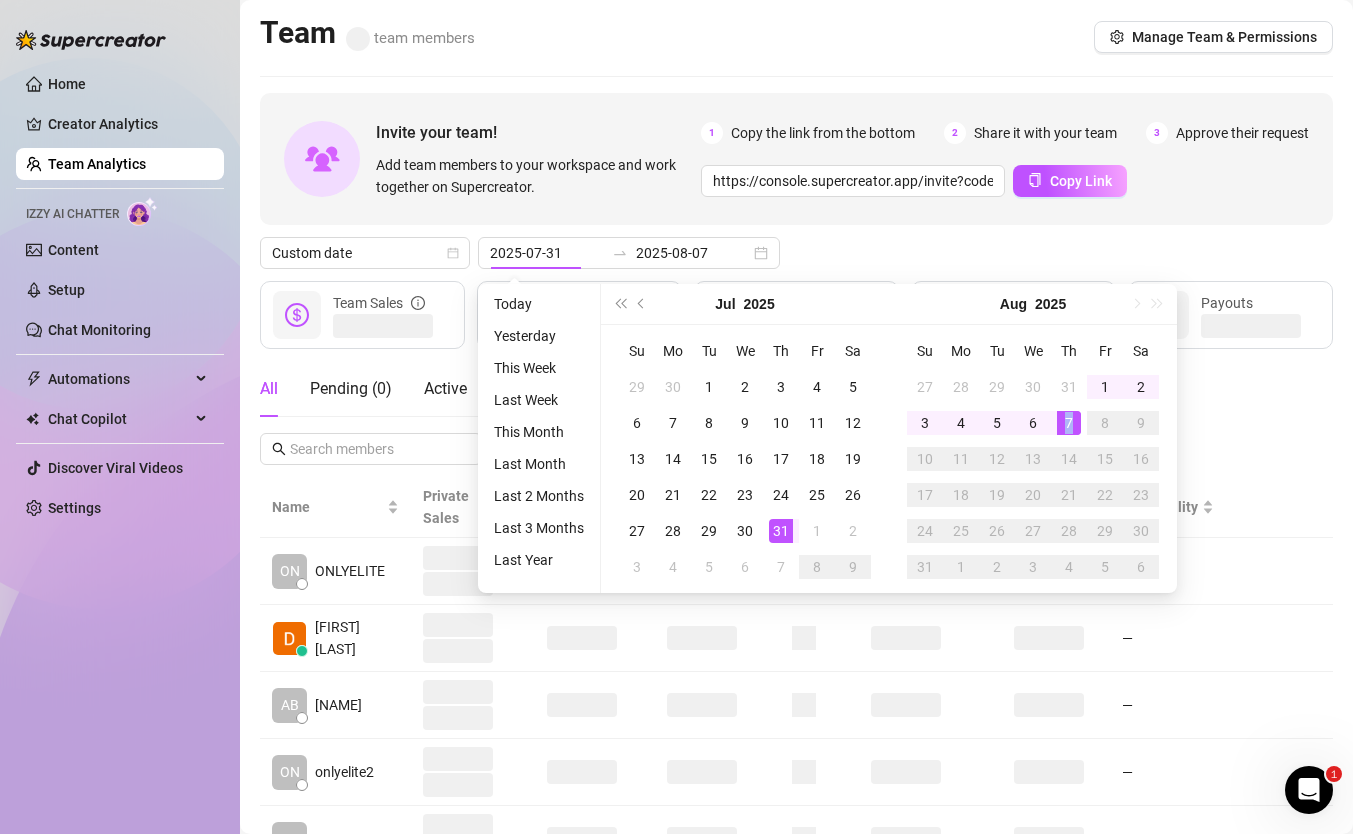 type on "2025-08-07" 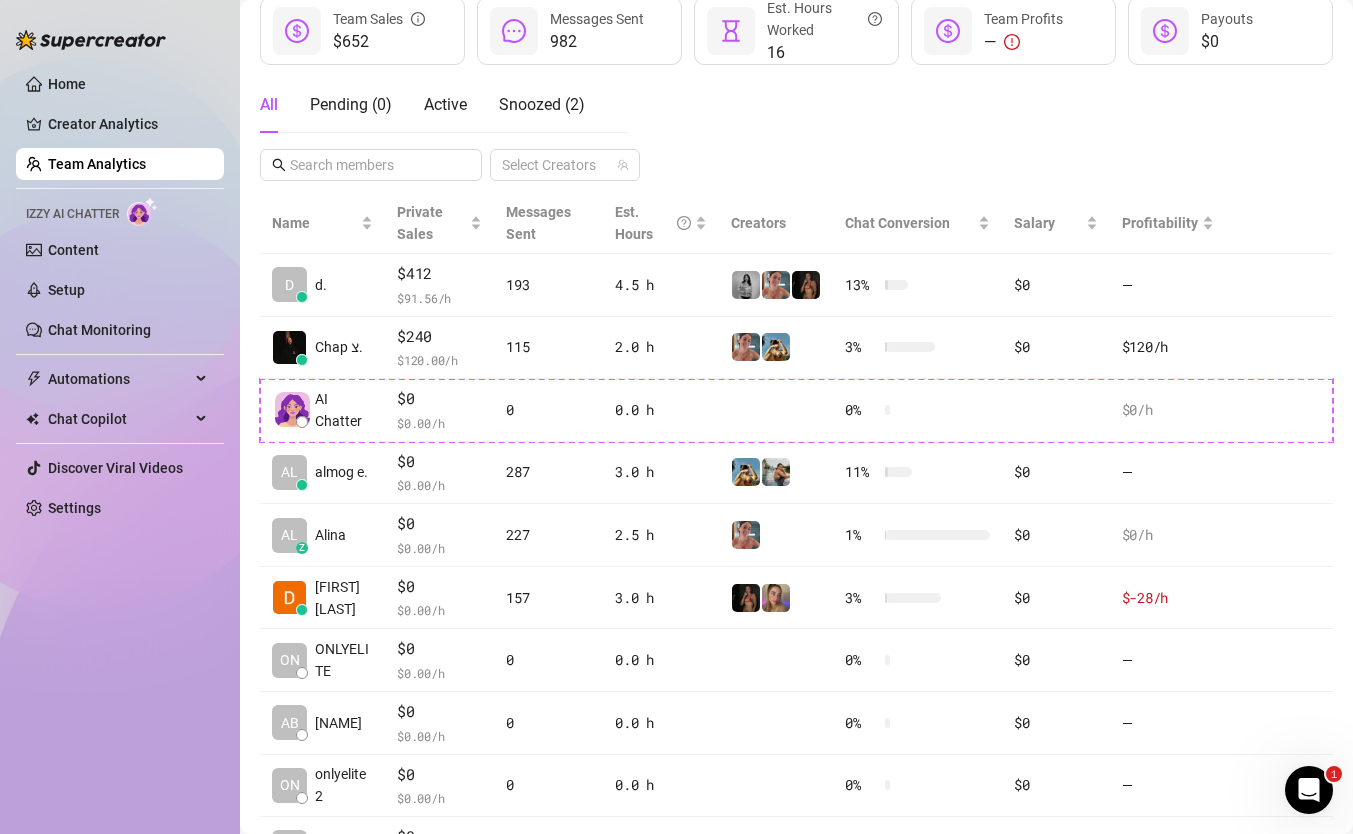scroll, scrollTop: 286, scrollLeft: 0, axis: vertical 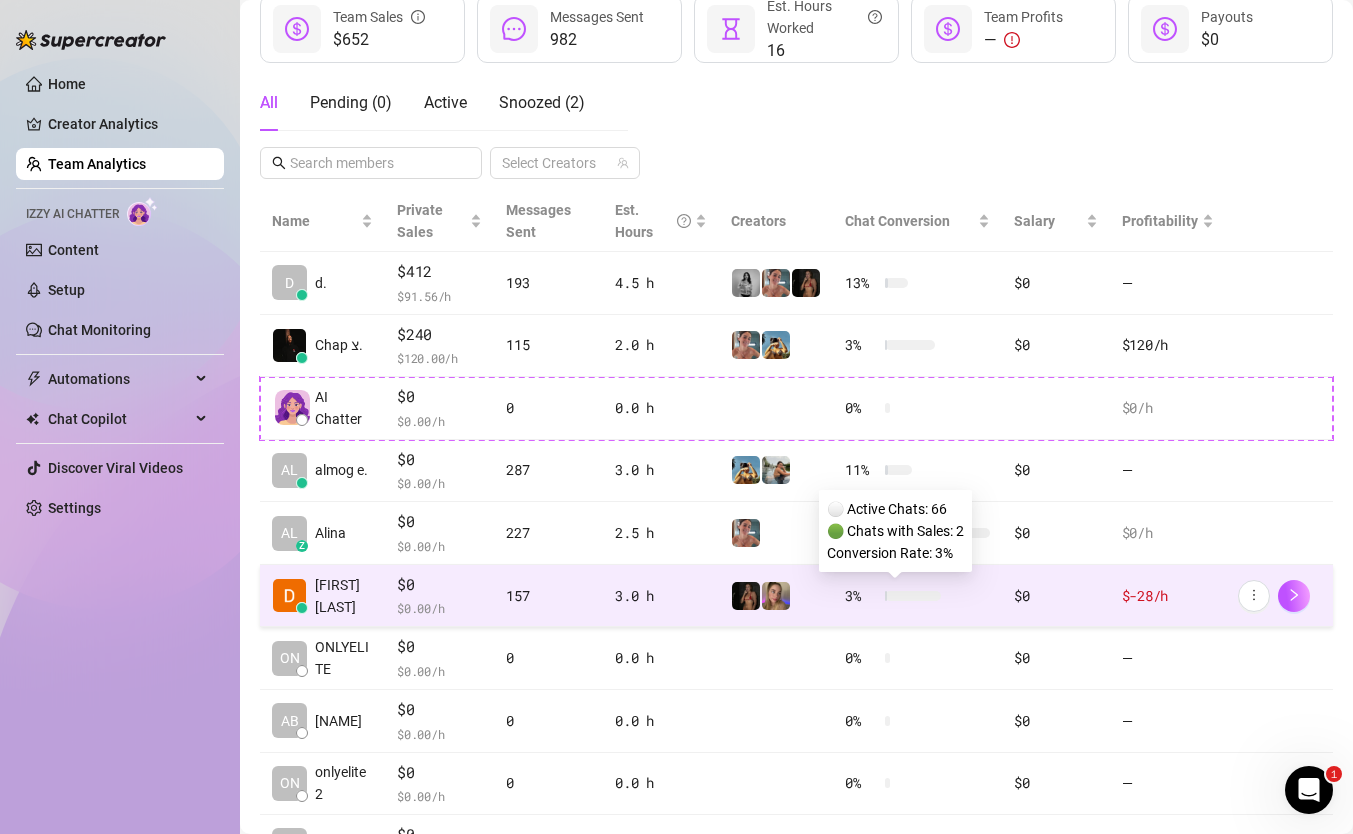 click on "3 %" at bounding box center (861, 596) 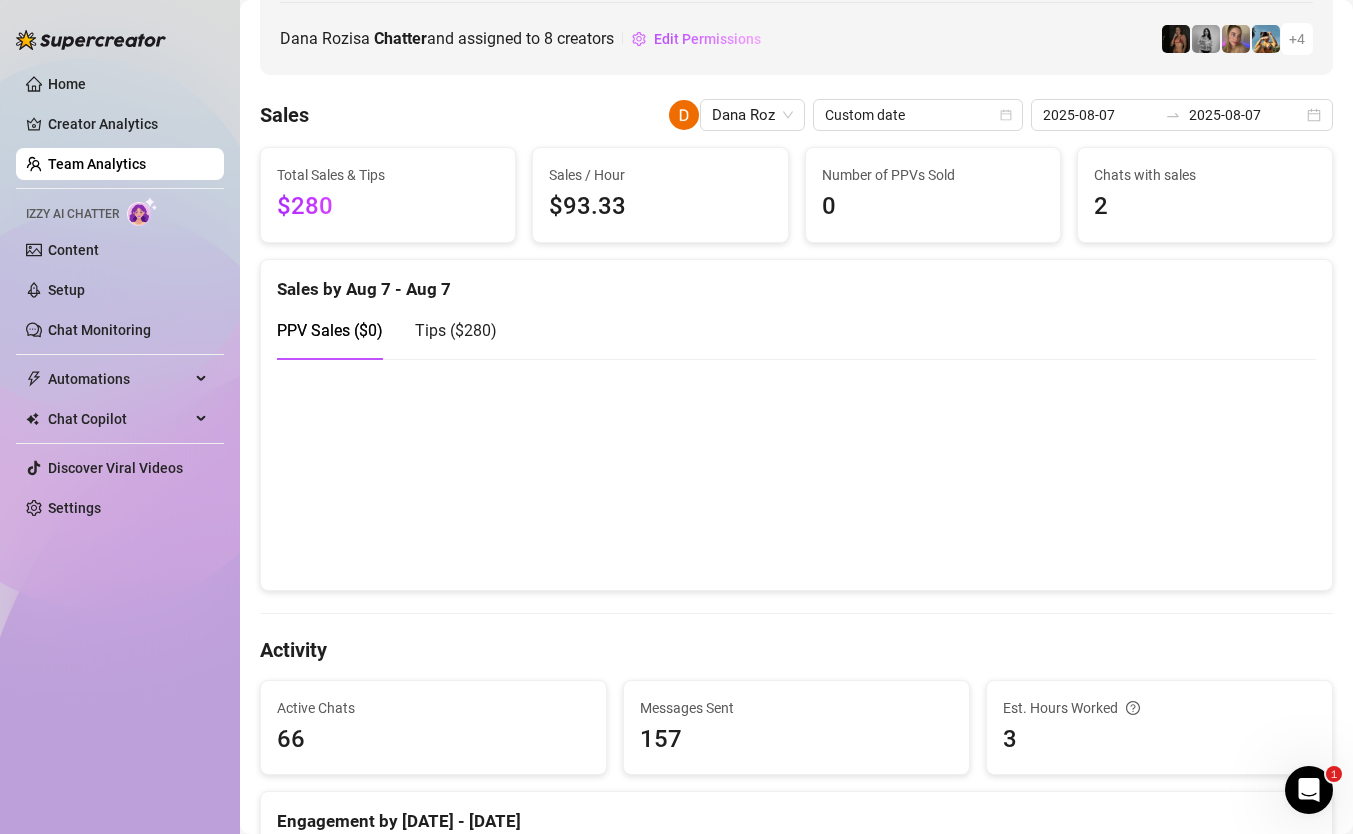click on "Tips ( $280 )" at bounding box center [456, 330] 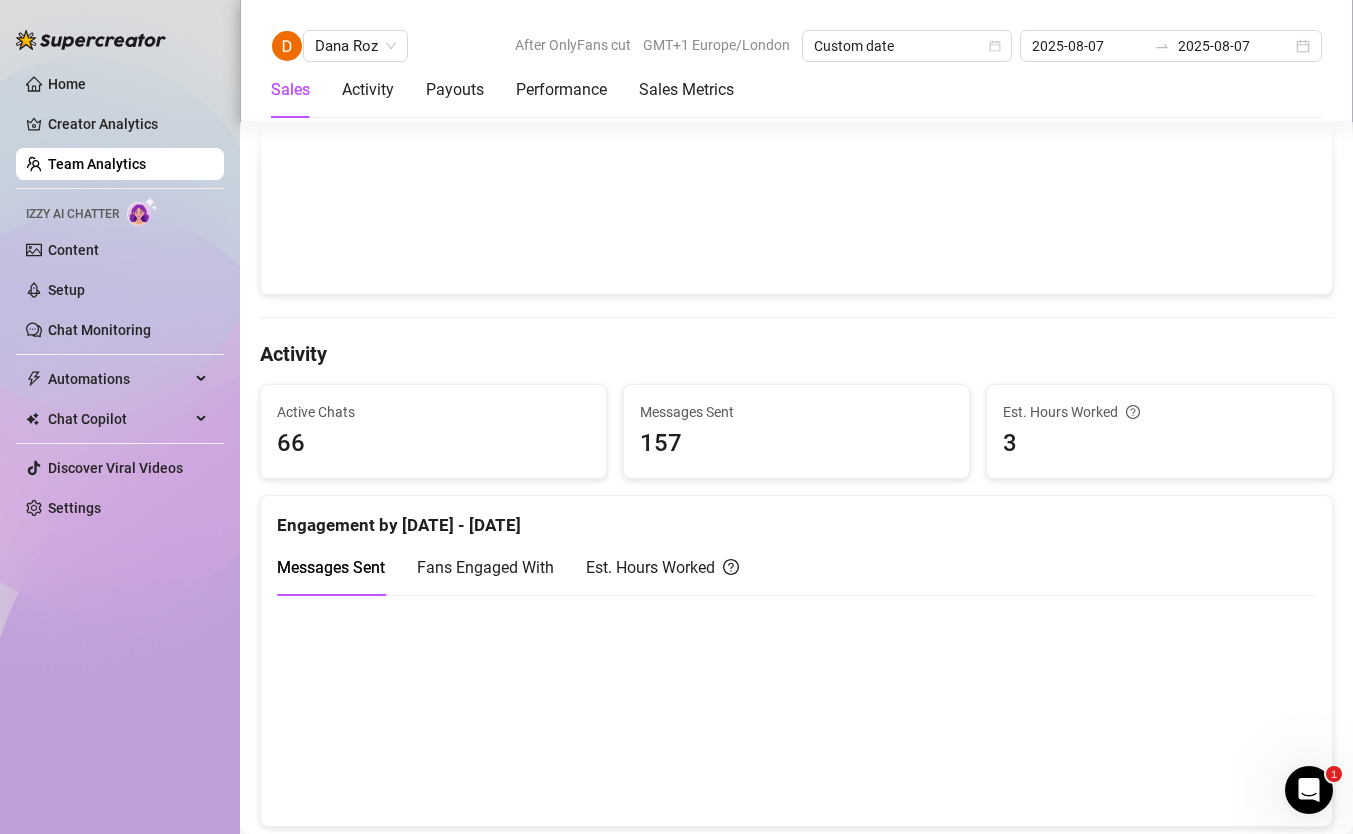 scroll, scrollTop: 0, scrollLeft: 0, axis: both 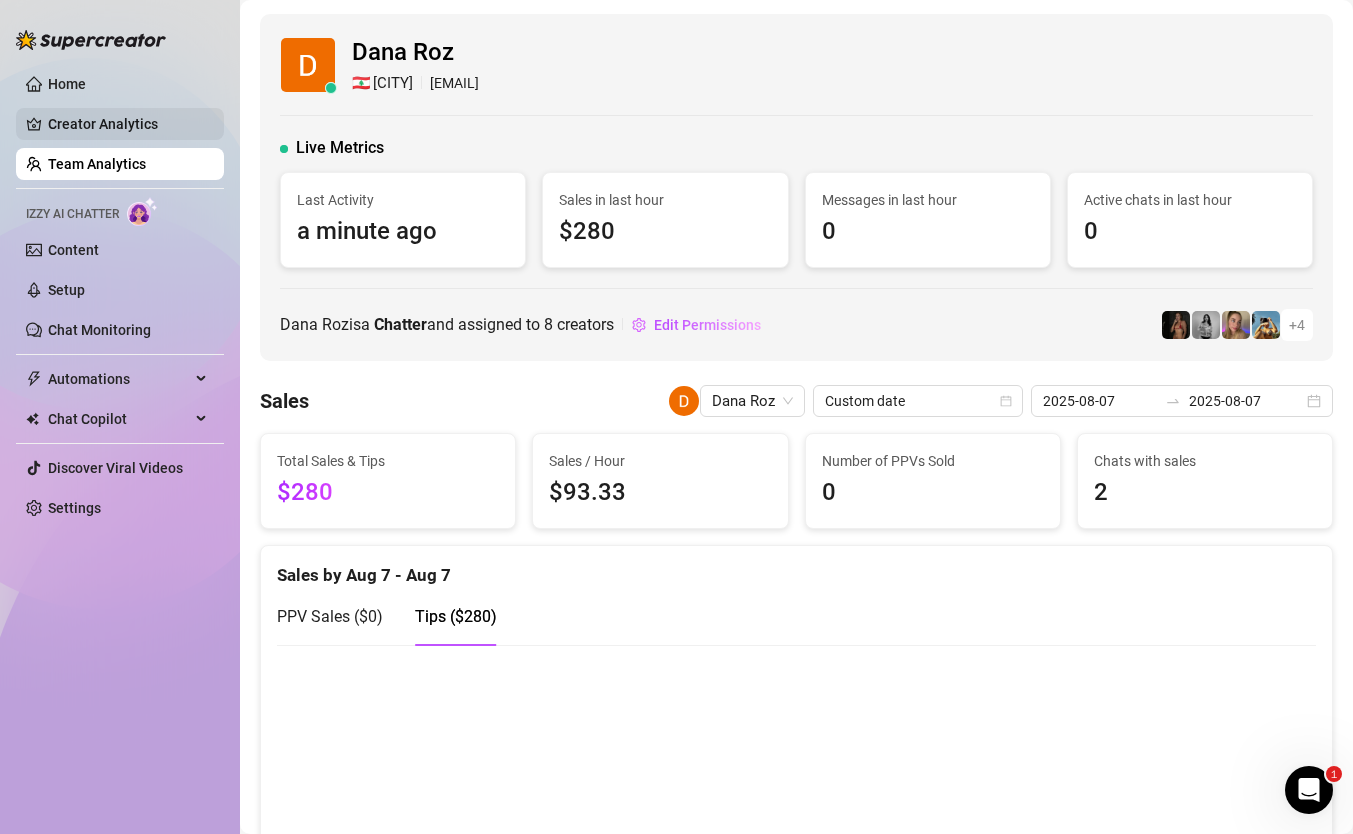 click on "Creator Analytics" at bounding box center (128, 124) 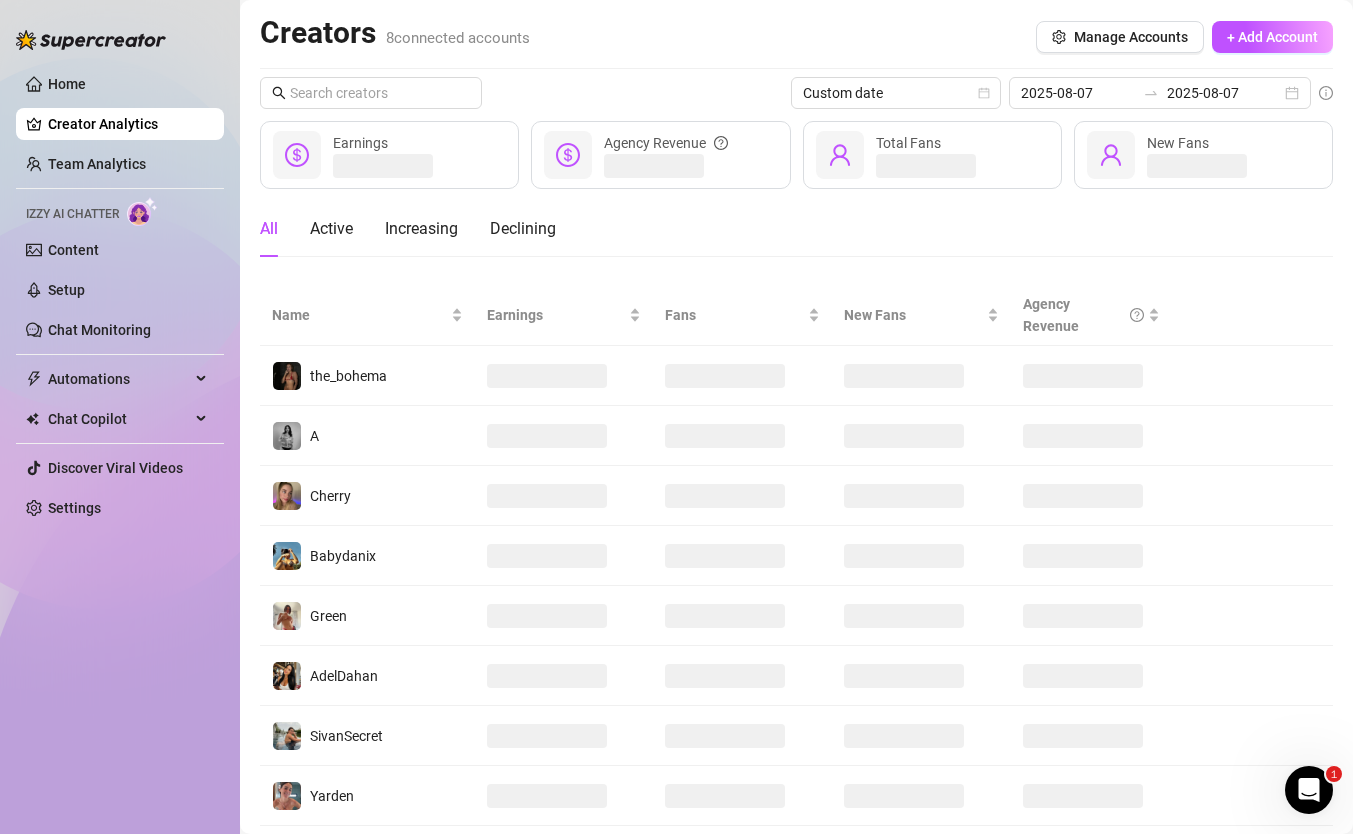 click on "Creator Analytics" at bounding box center (128, 124) 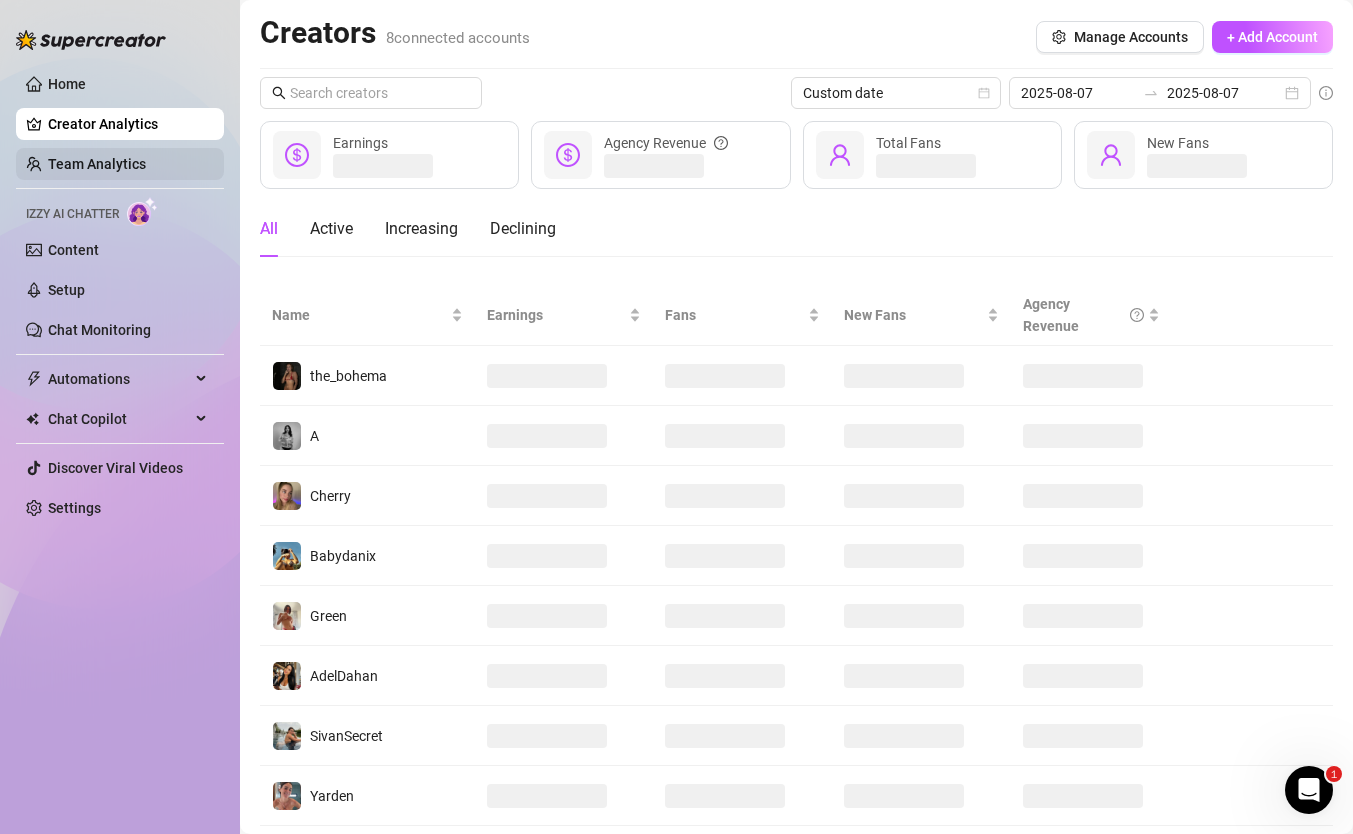 click on "Team Analytics" at bounding box center [97, 164] 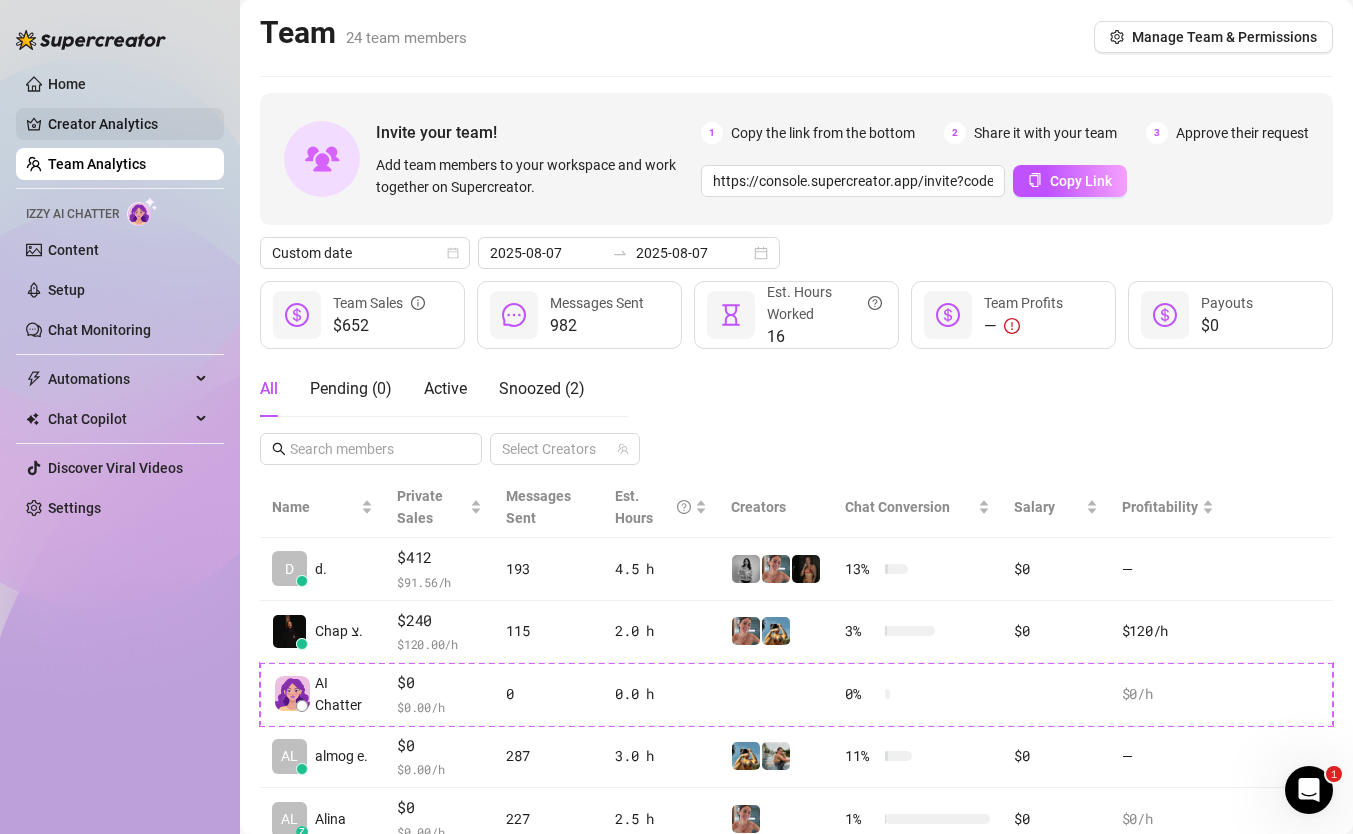 click on "Creator Analytics" at bounding box center [128, 124] 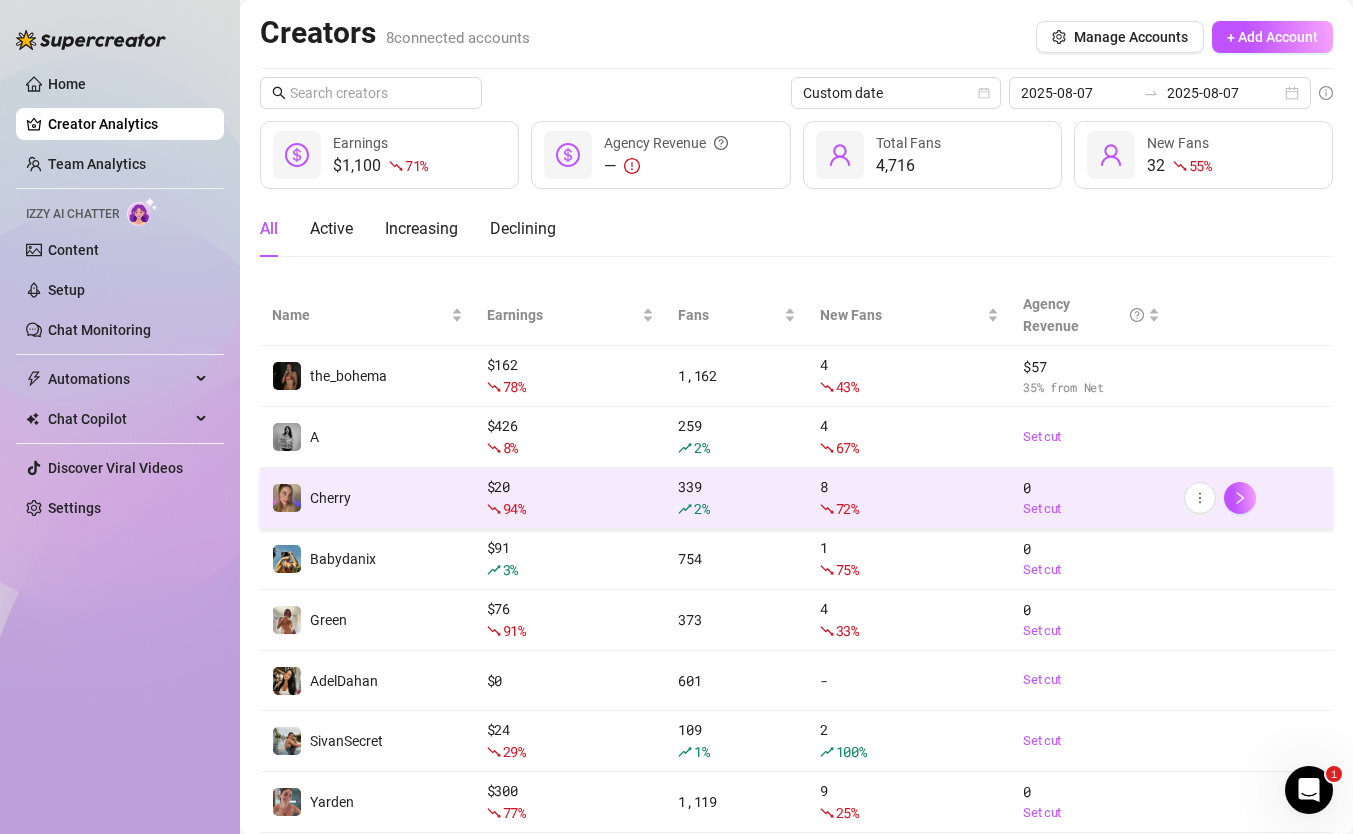 scroll, scrollTop: 59, scrollLeft: 0, axis: vertical 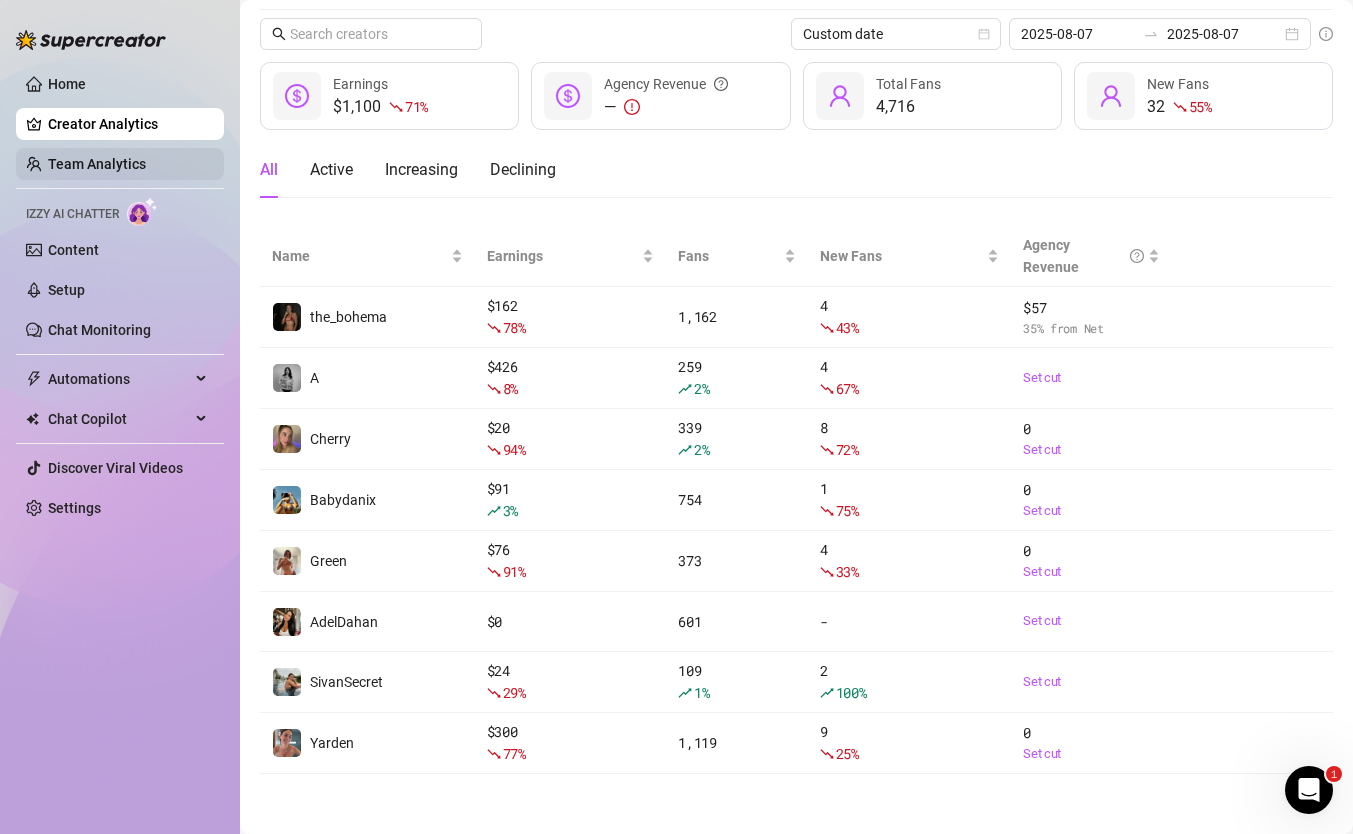 click on "Team Analytics" at bounding box center [97, 164] 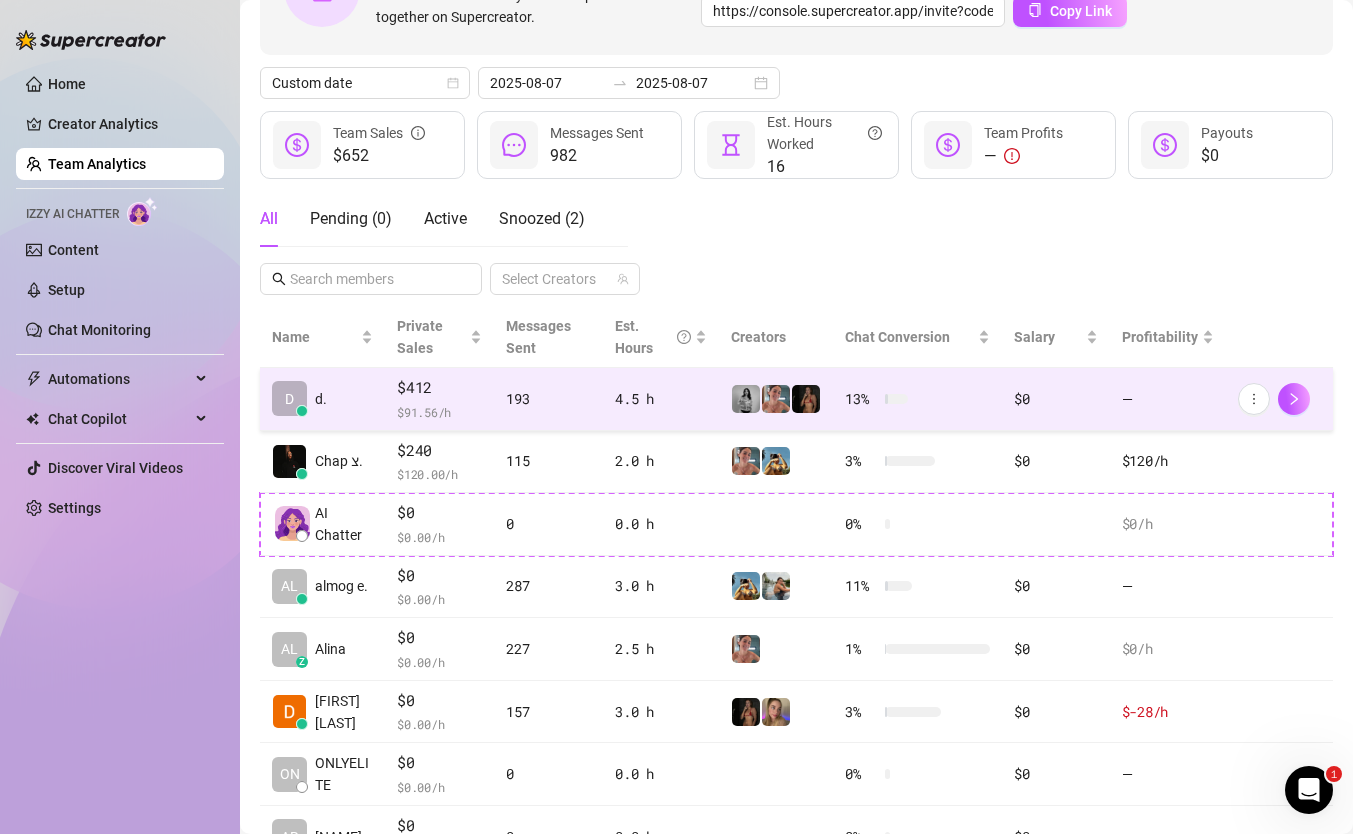 scroll, scrollTop: 0, scrollLeft: 0, axis: both 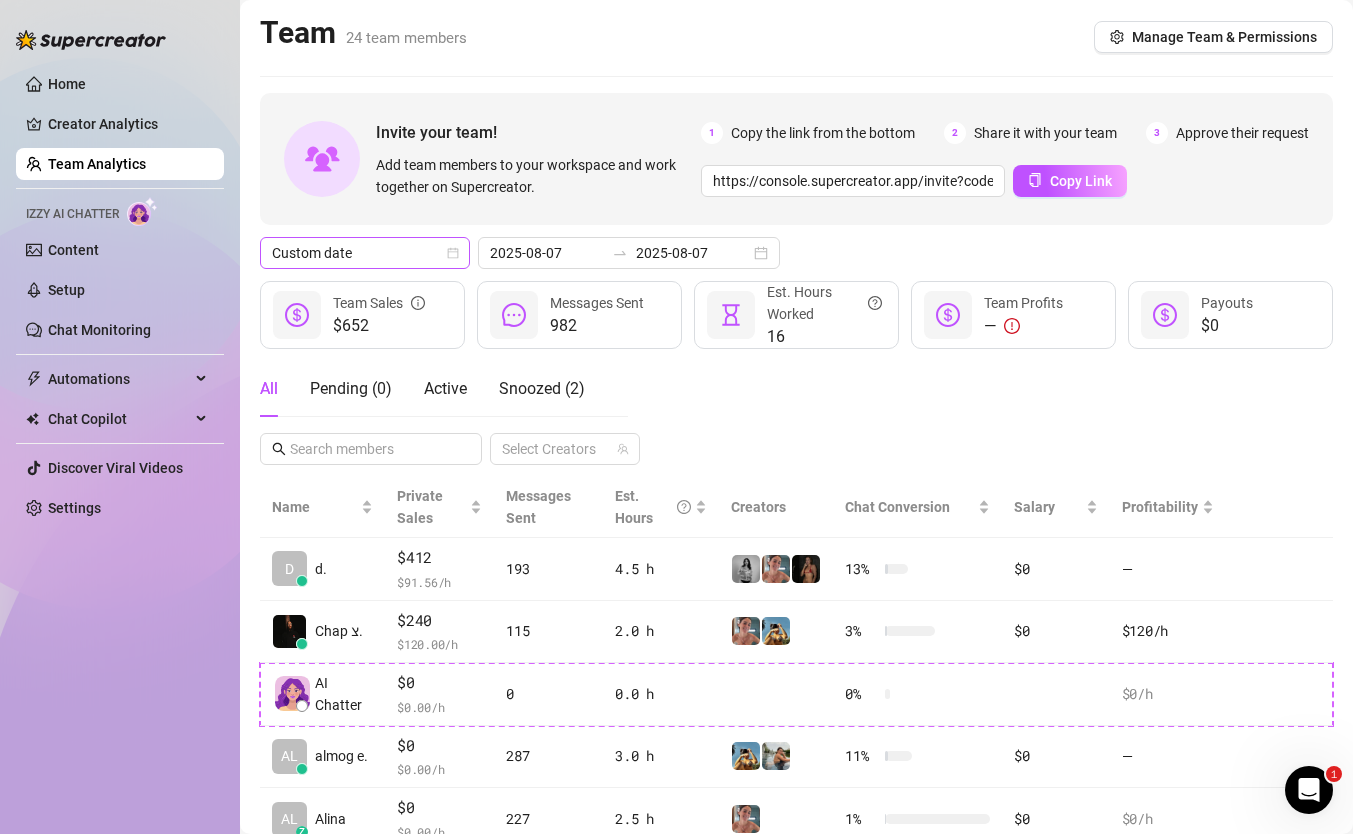 click on "Custom date" at bounding box center [365, 253] 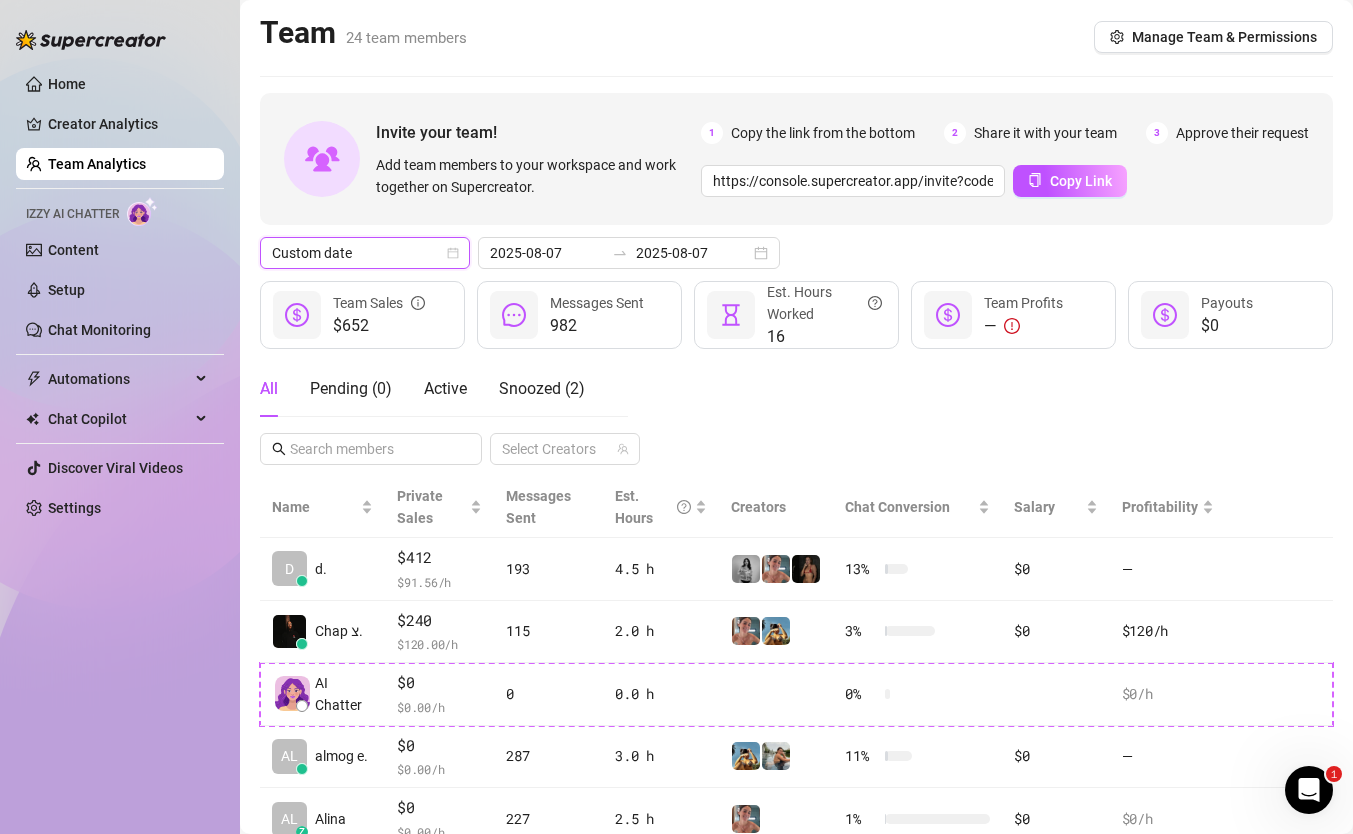 click on "Messages Sent" at bounding box center [597, 303] 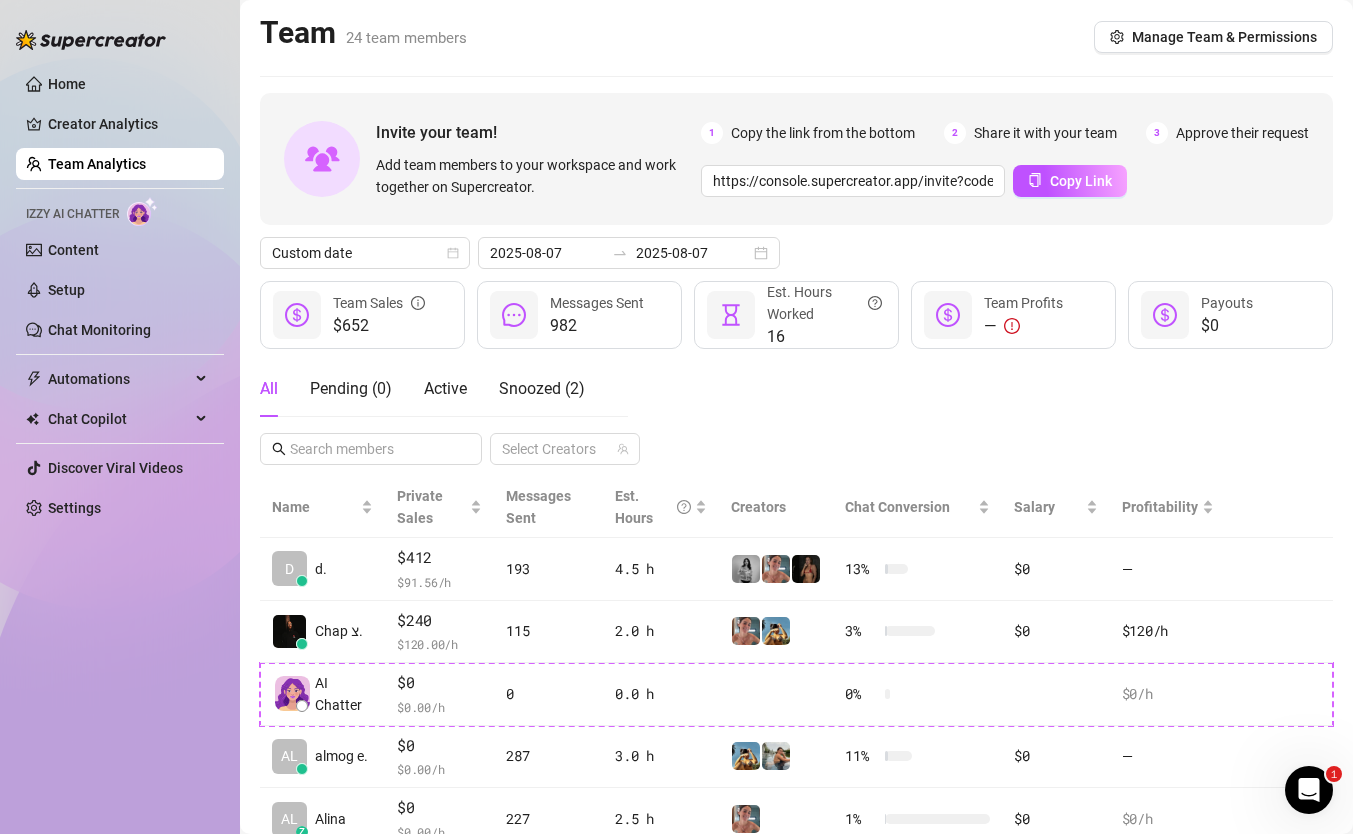 drag, startPoint x: 678, startPoint y: 303, endPoint x: 742, endPoint y: 310, distance: 64.381676 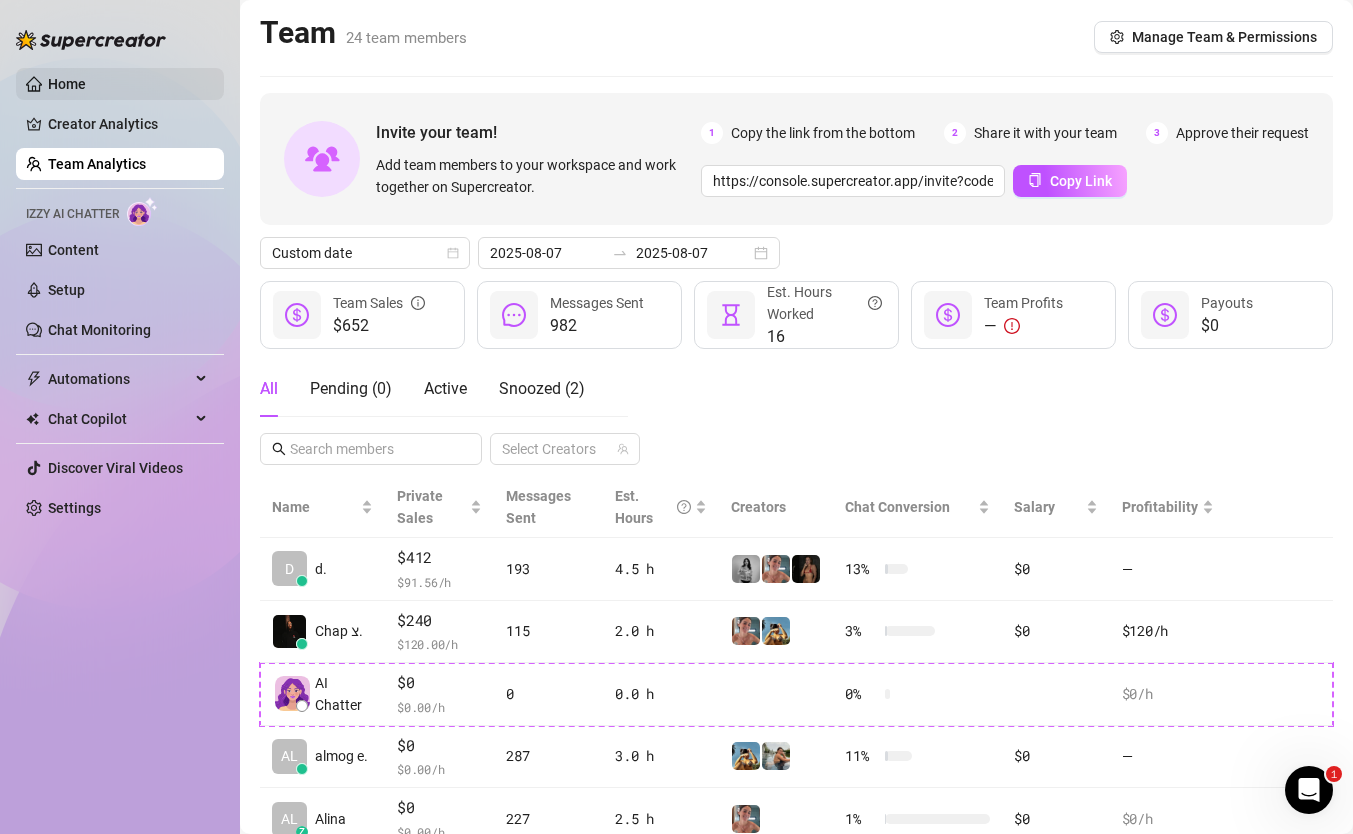 click on "Home" at bounding box center (67, 84) 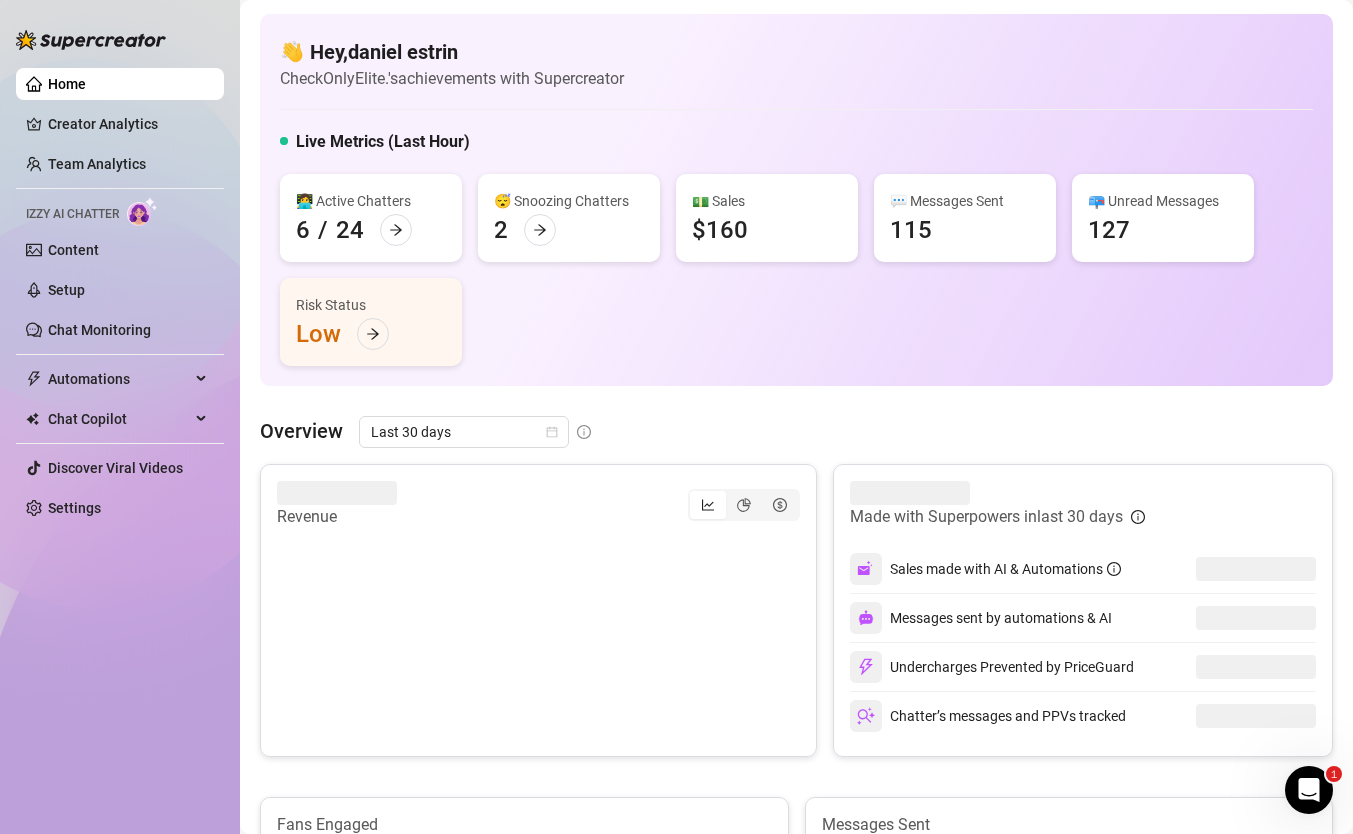 click on "👋 Hey,   [FIRST] [LAST] Check  OnlyElite.'s  achievements with Supercreator Live Metrics (Last Hour) 👩‍💻 Active Chatters 6 / 24 😴 Snoozing Chatters 2 💵 Sales $160 💬 Messages Sent 115 📪 Unread Messages 127 Risk Status Low Overview Last 30 days Revenue Made with Superpowers in  last 30 days Sales made with AI & Automations Messages sent by automations & AI Undercharges Prevented by PriceGuard Chatter’s messages and PPVs tracked Fans Engaged With Automation   Manually Messages Sent With Automation & AI   Manually Team Leaderboard 1 2 3 4 5 Creator Leaderboard 1 2 Important Events All Highlights ( 1 ) Type Alert Account Time Actions Dismiss All Highlight You have 1 new Super Fans - an hour ago" at bounding box center [796, 805] 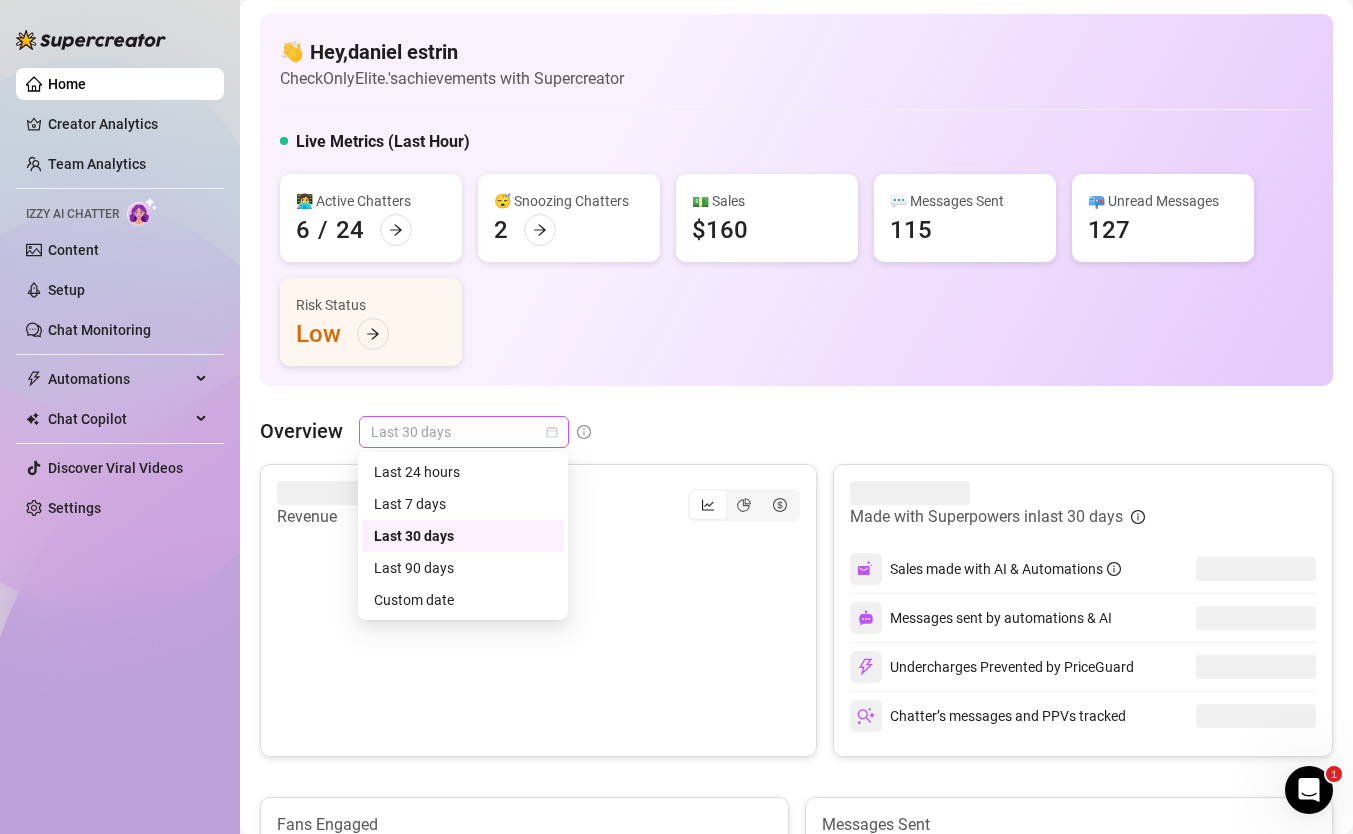 click on "Last 30 days" at bounding box center (464, 432) 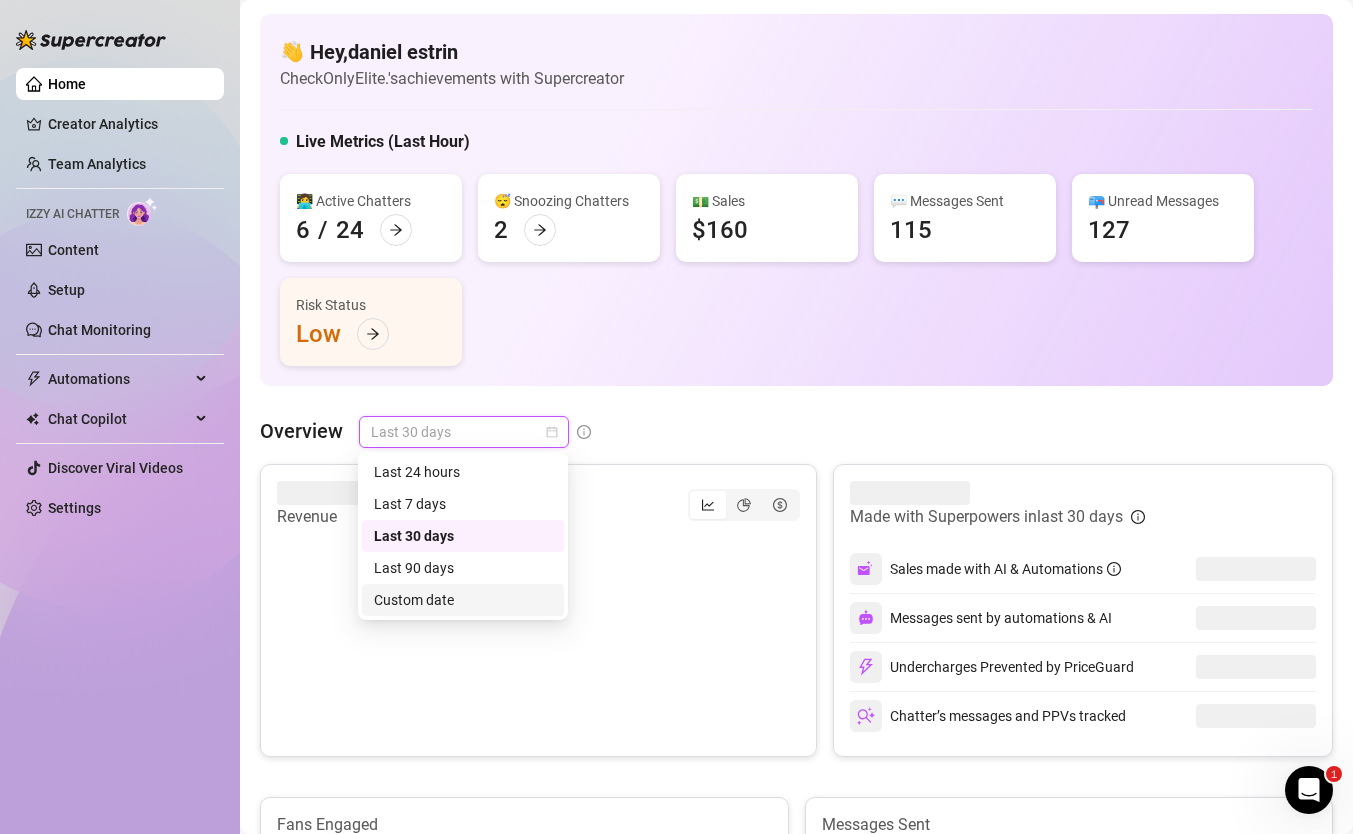 click on "Custom date" at bounding box center (463, 600) 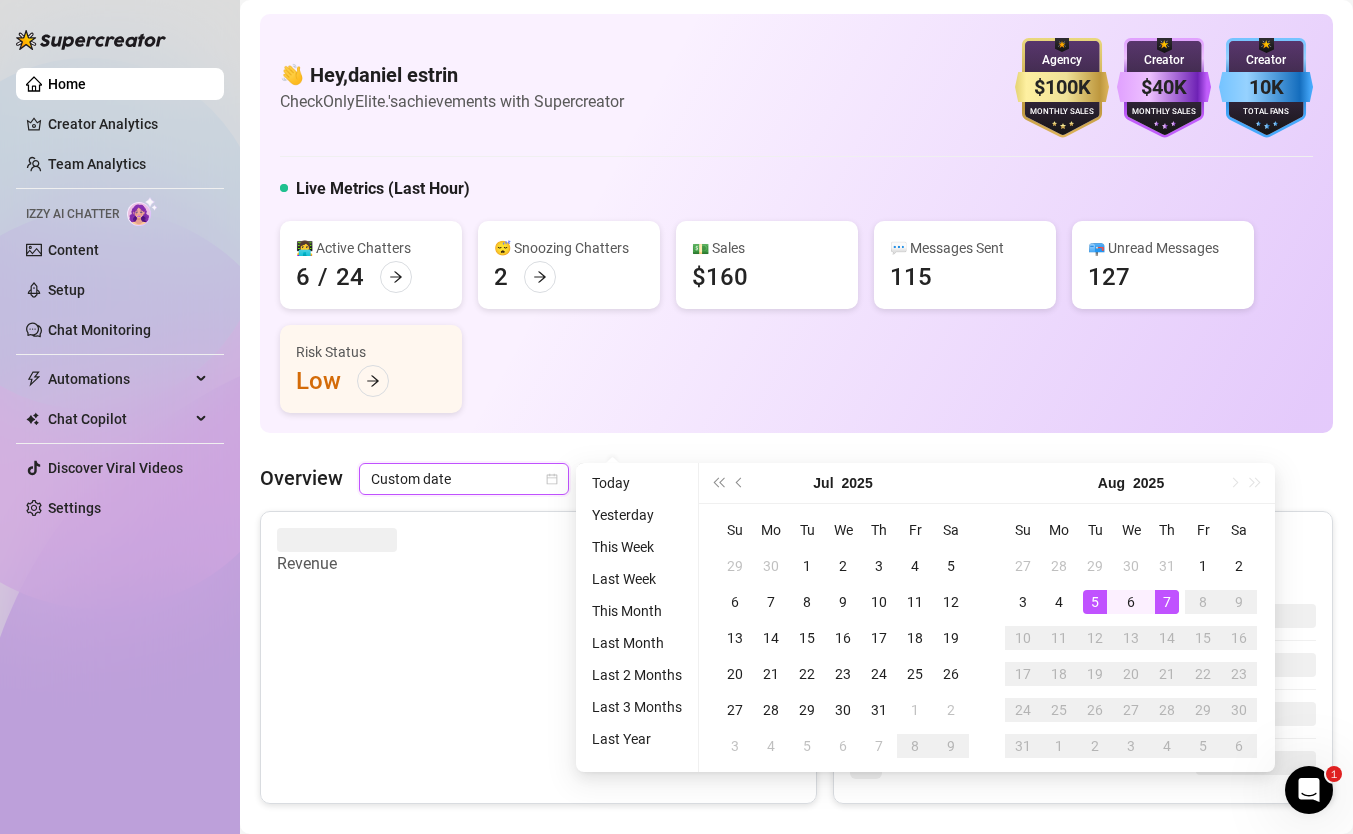type on "2025-08-07" 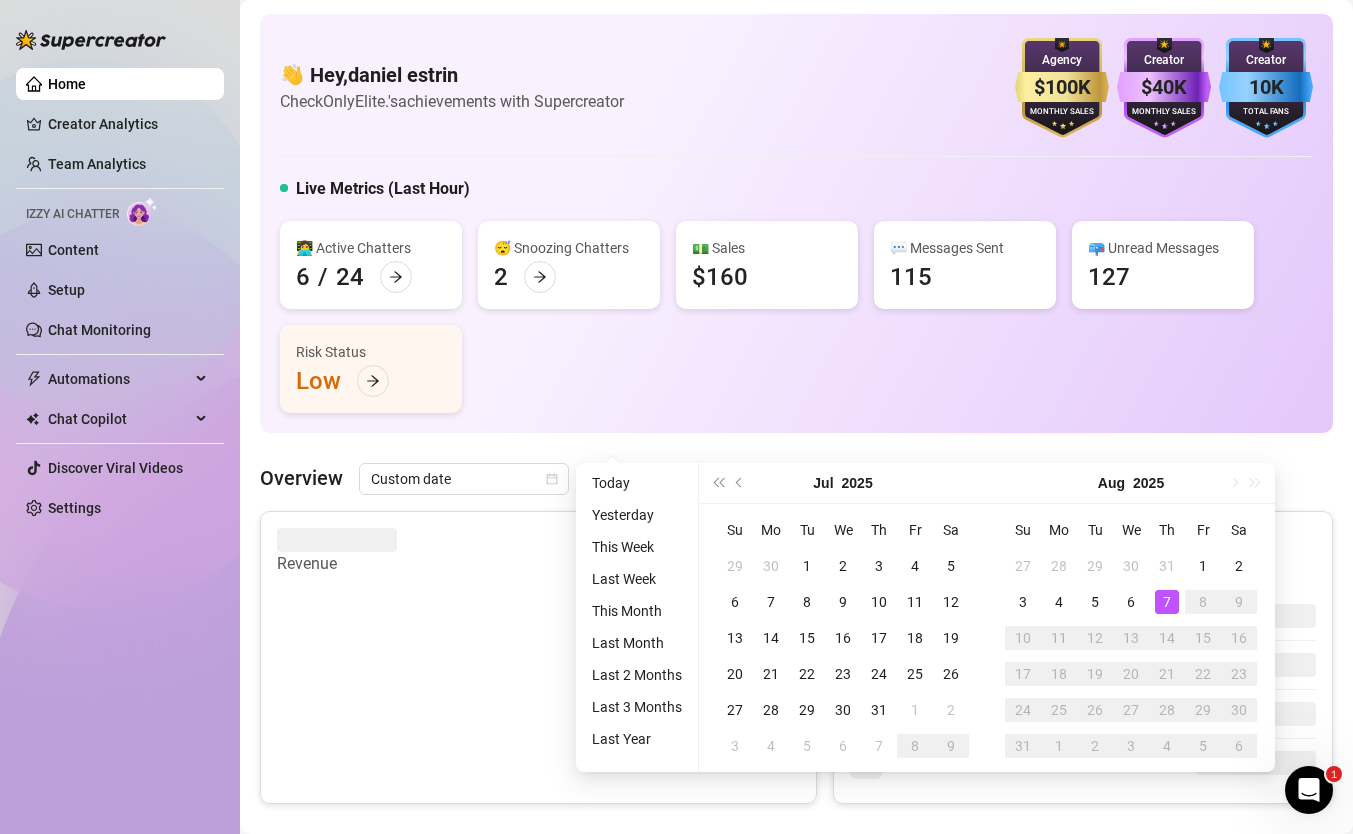 click on "7" at bounding box center (1167, 602) 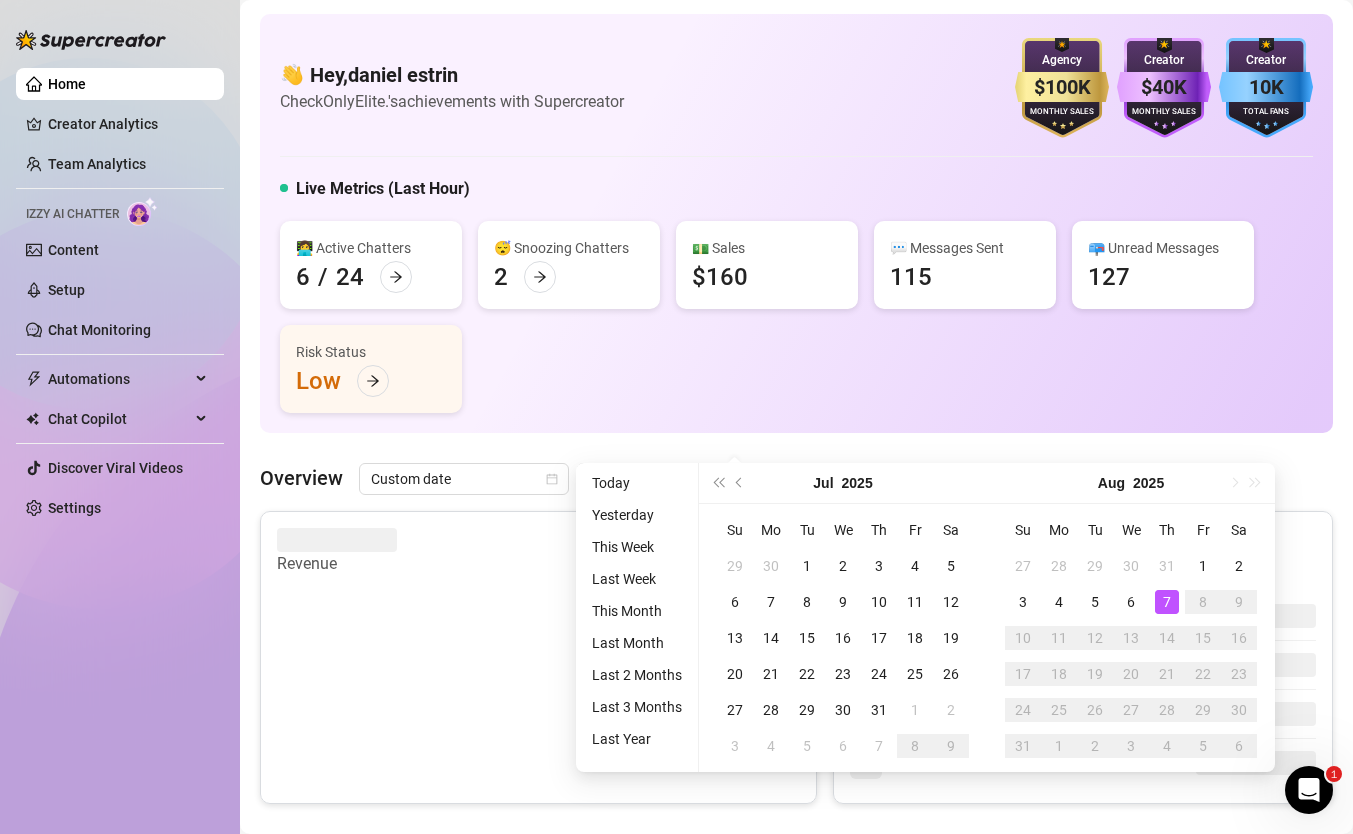 click on "7" at bounding box center [1167, 602] 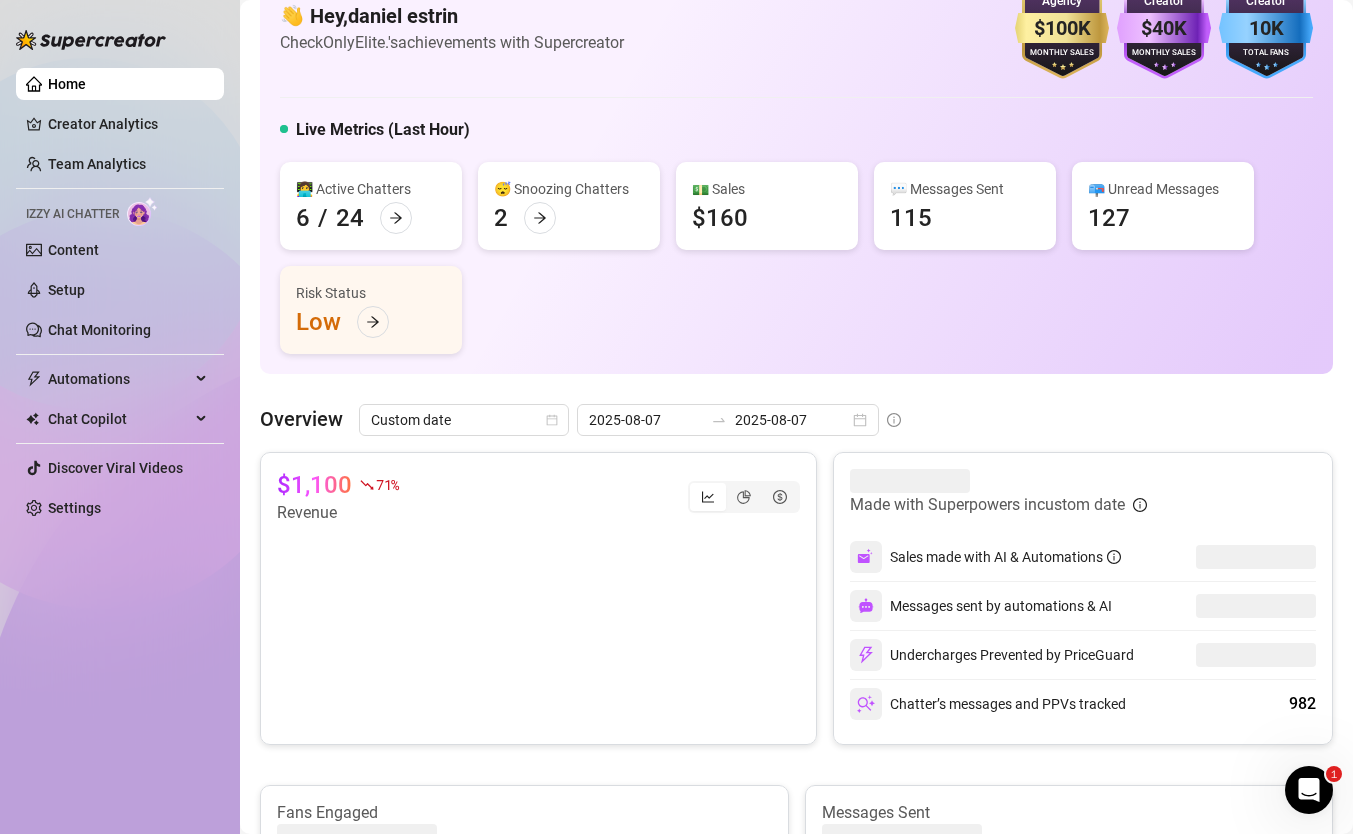 scroll, scrollTop: 0, scrollLeft: 0, axis: both 